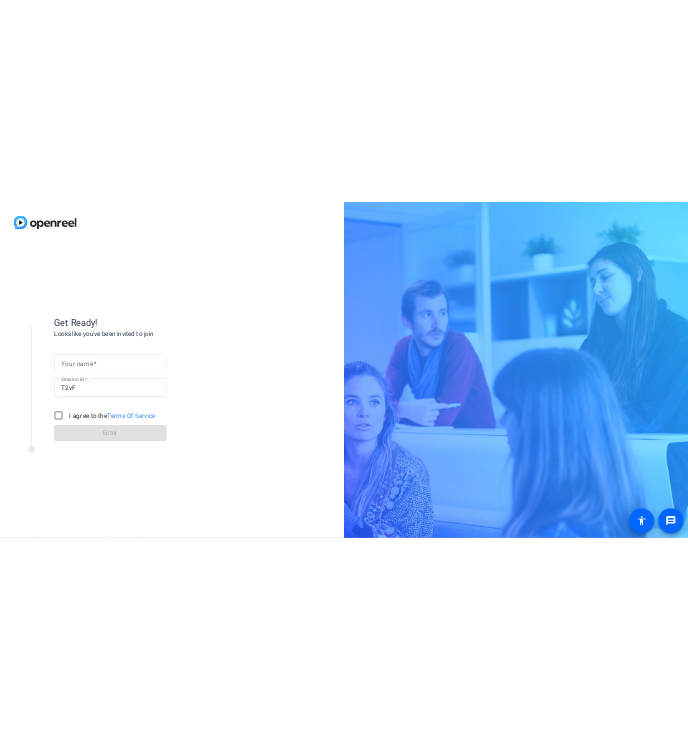 scroll, scrollTop: 0, scrollLeft: 0, axis: both 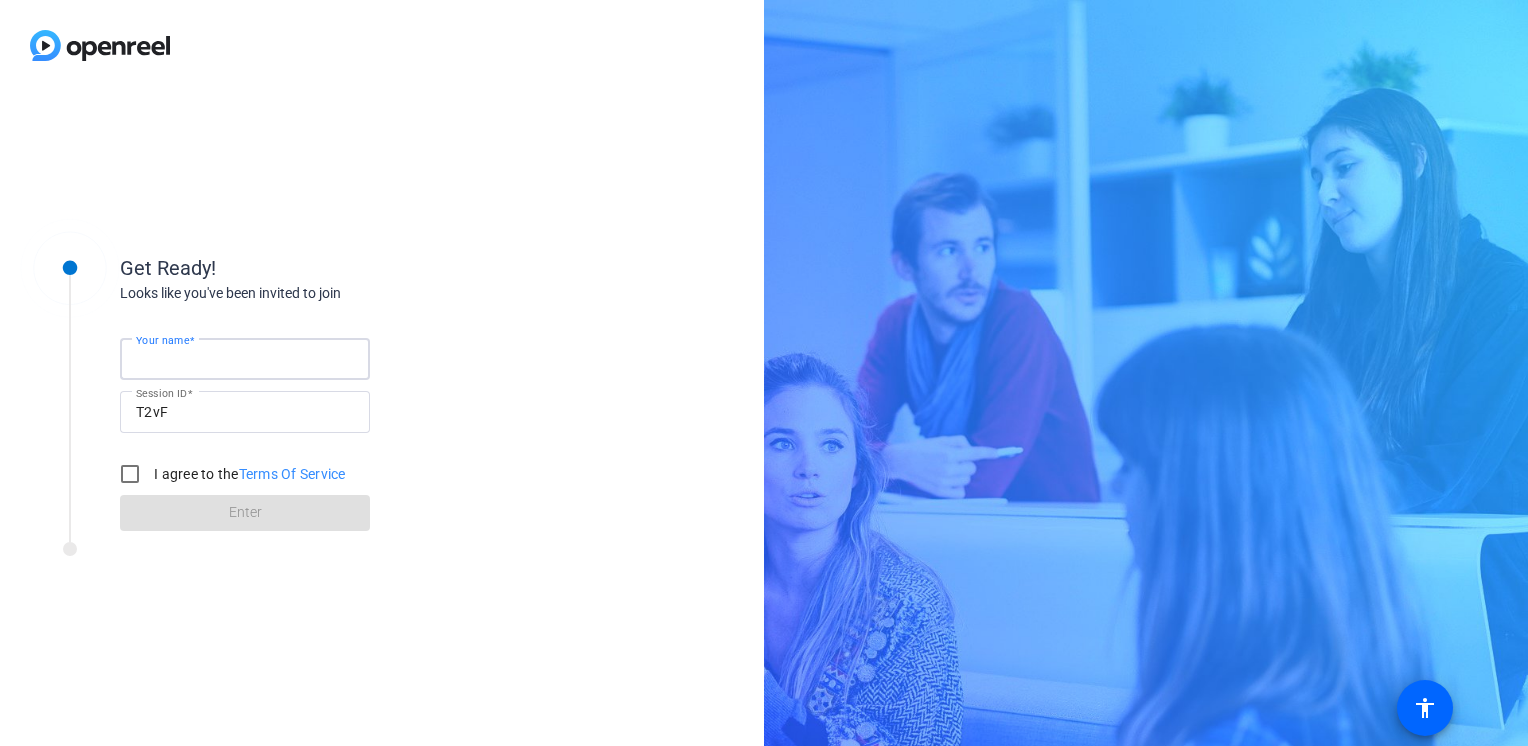 click on "Your name" at bounding box center (245, 359) 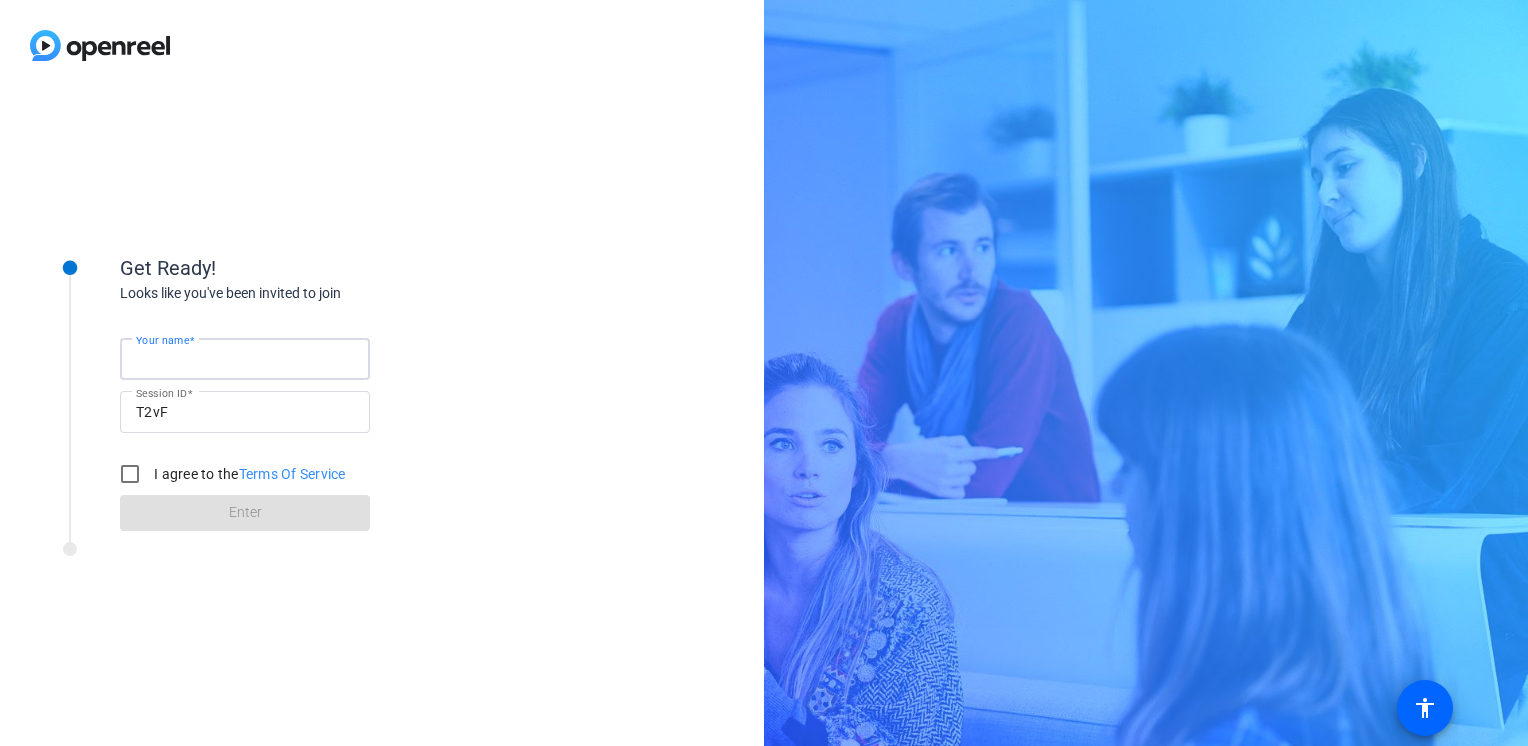 type on "[PERSON_NAME]" 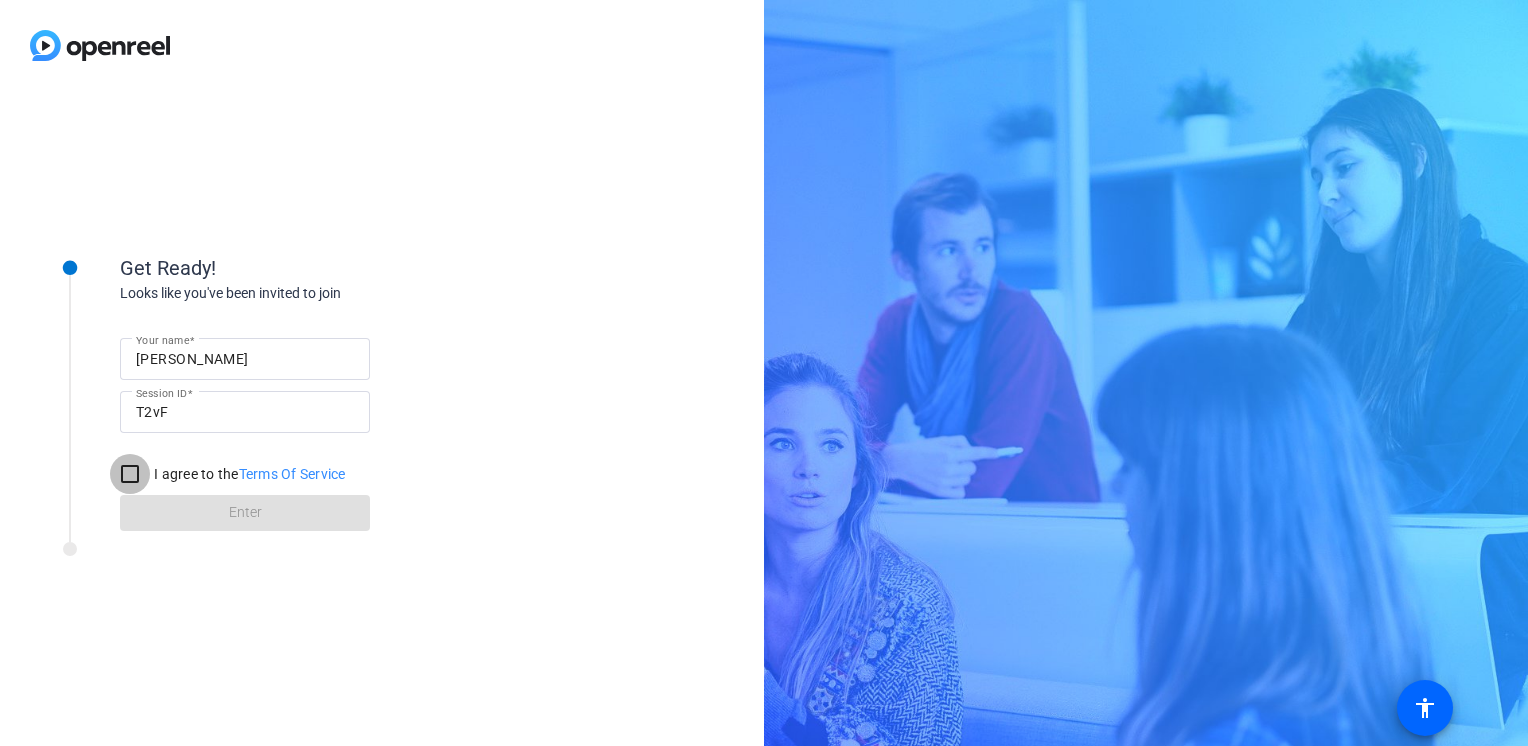 click on "I agree to the  Terms Of Service" at bounding box center (130, 474) 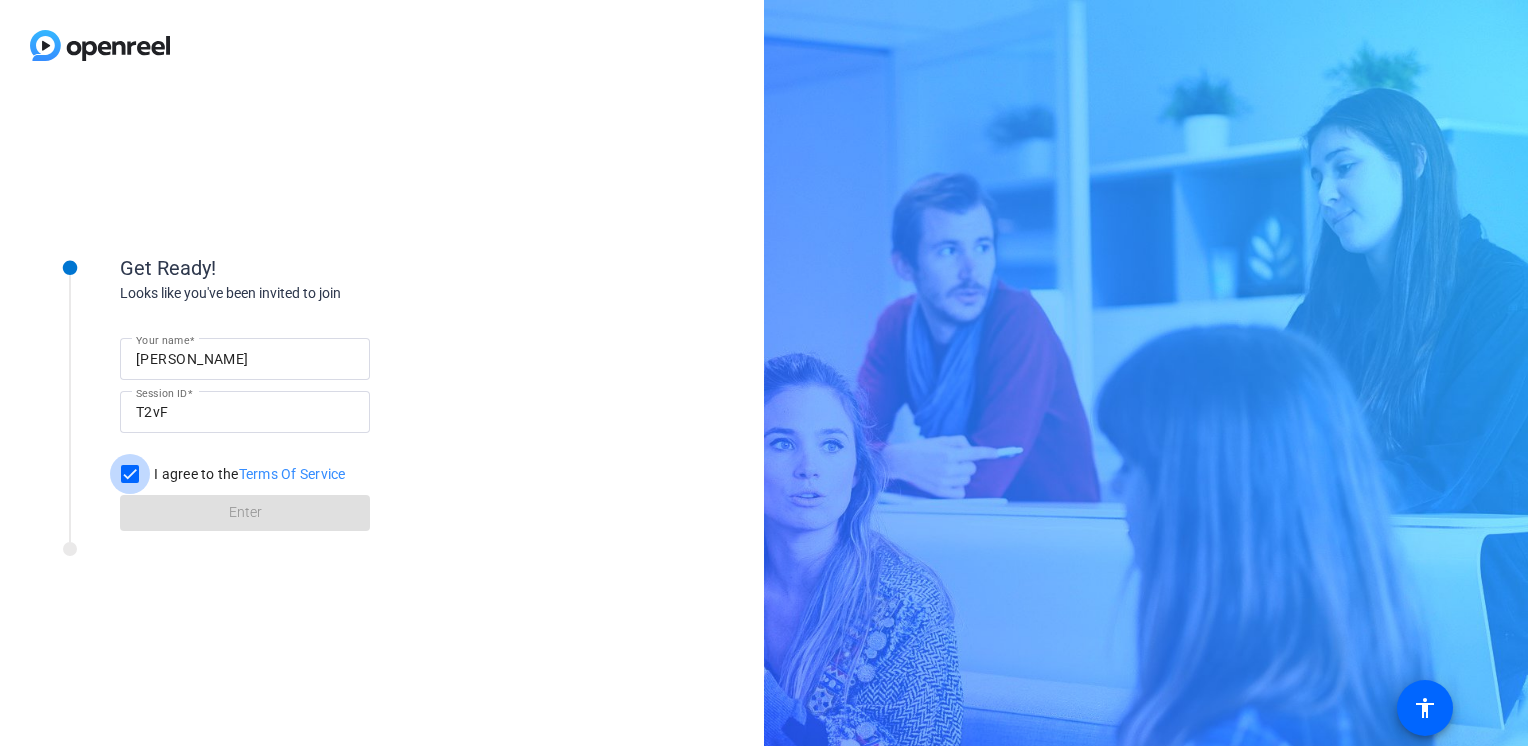 checkbox on "true" 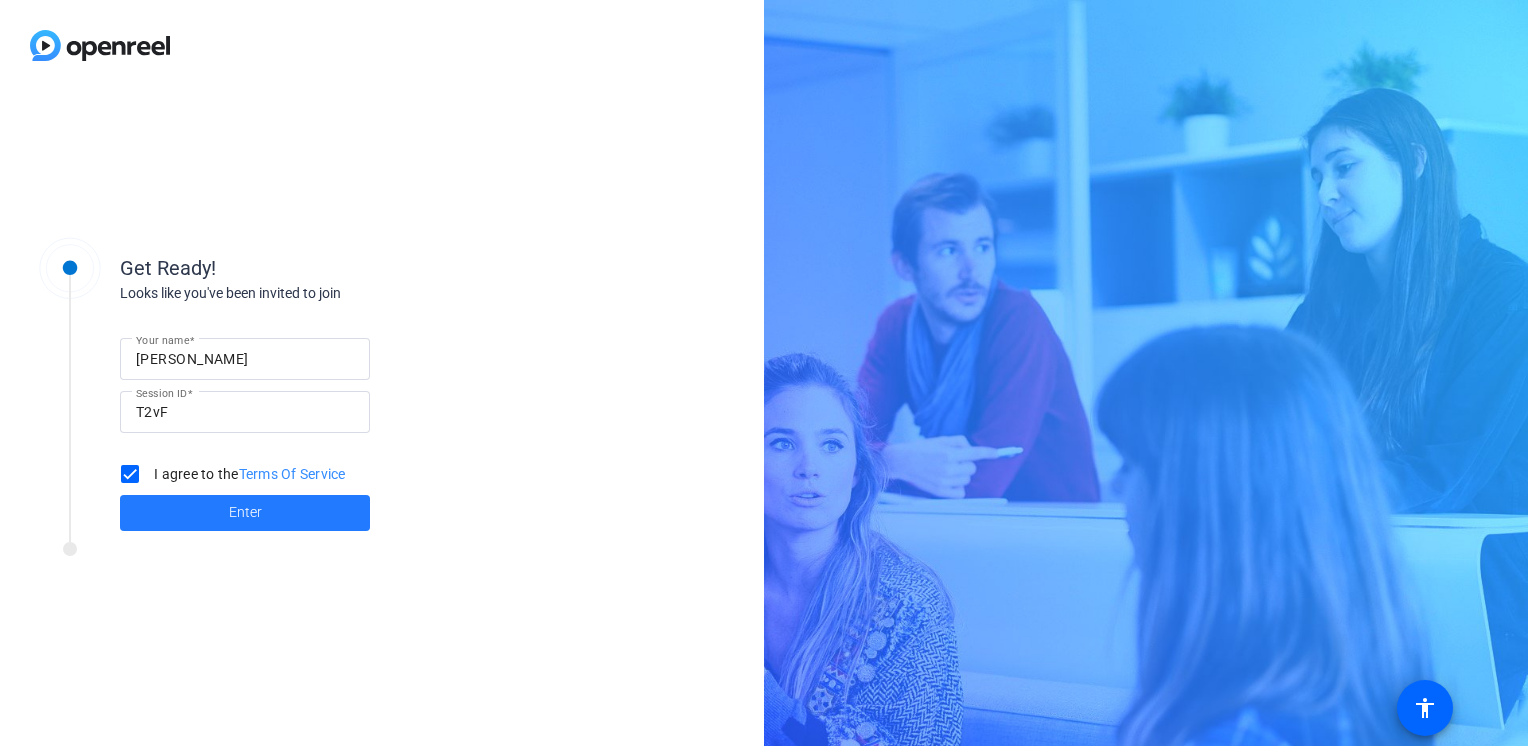 click 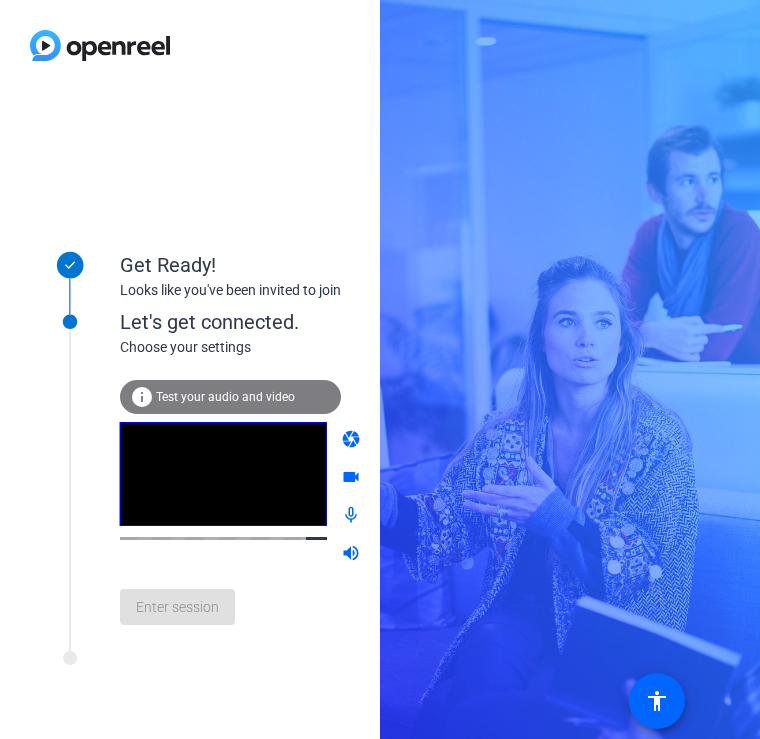 click on "Enter session" 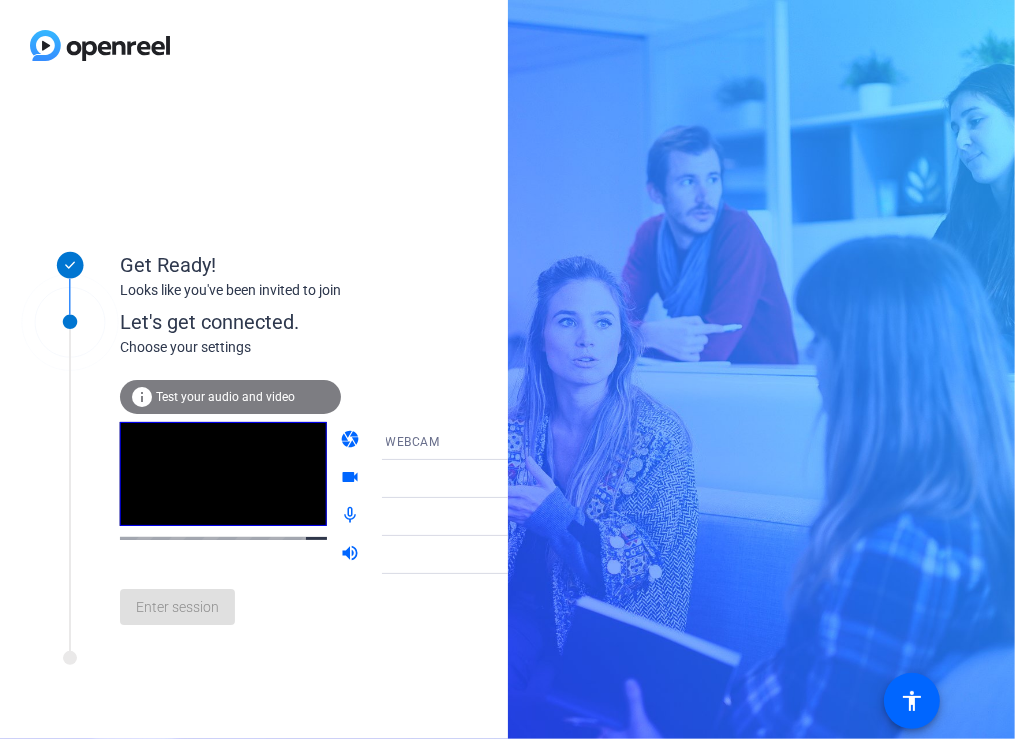 click 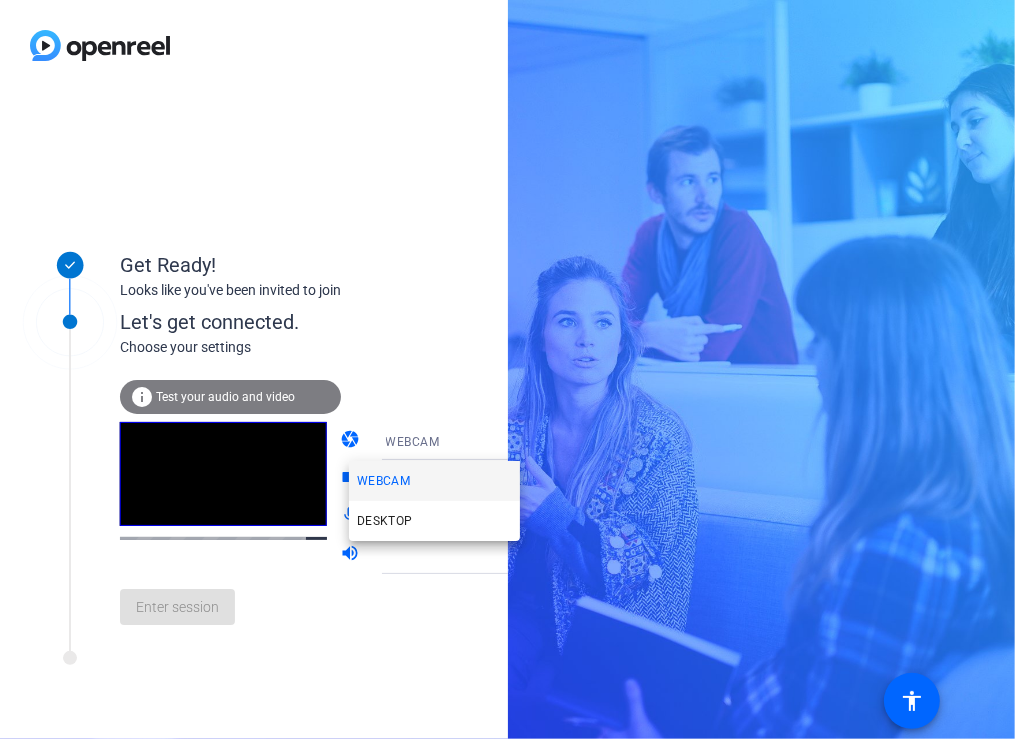 click at bounding box center (507, 369) 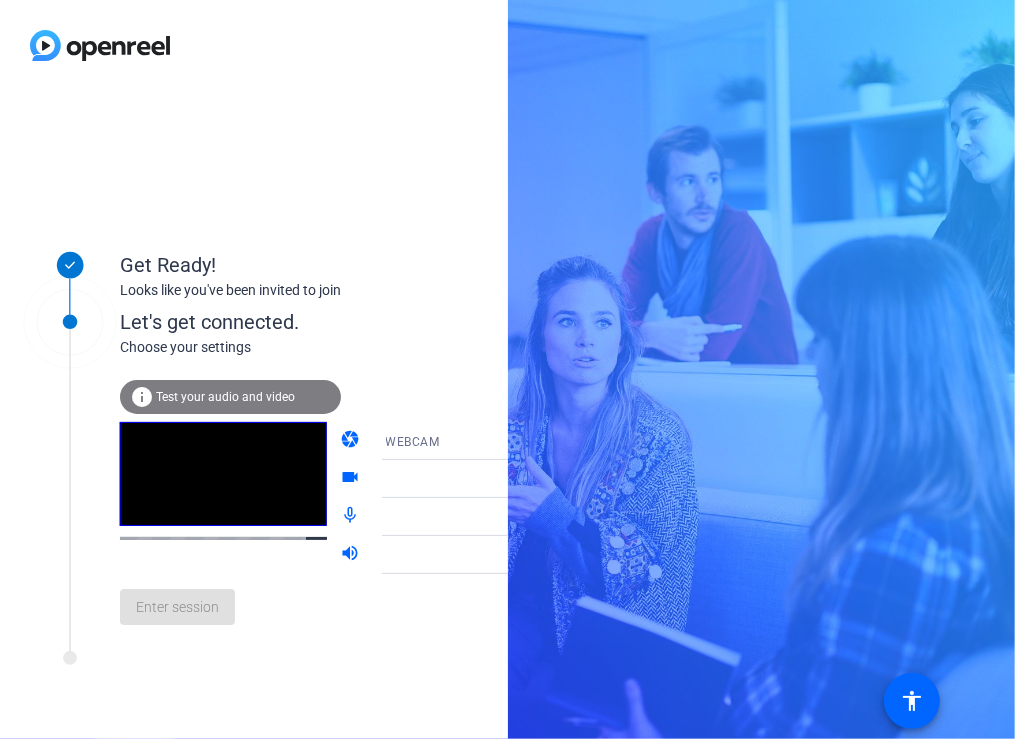 click 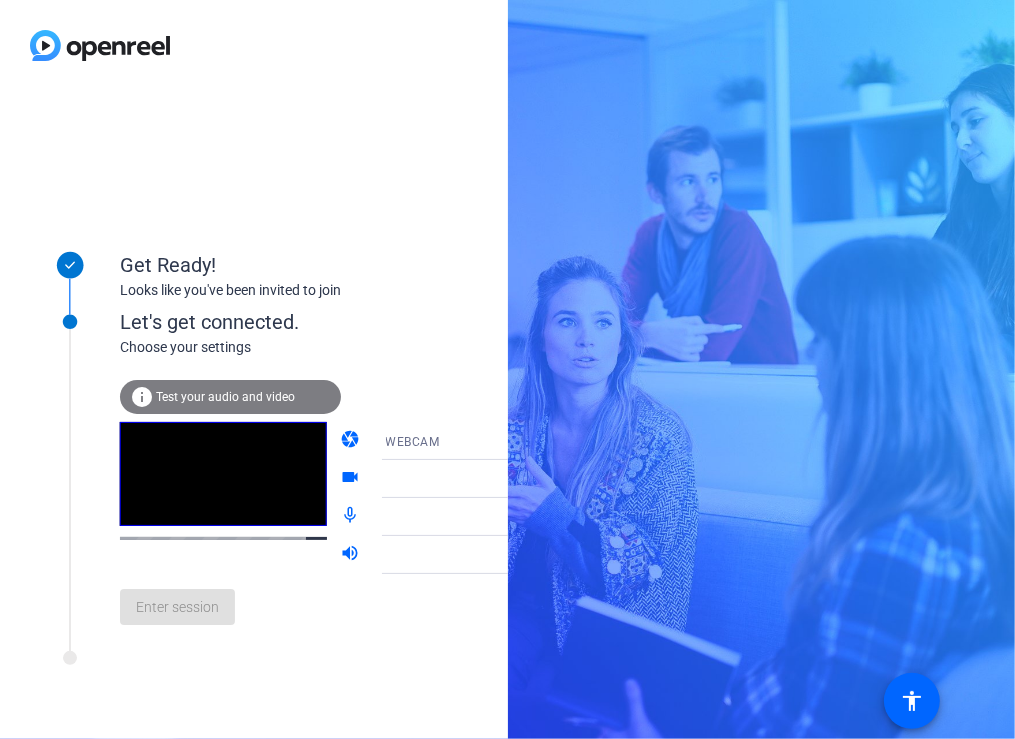 click 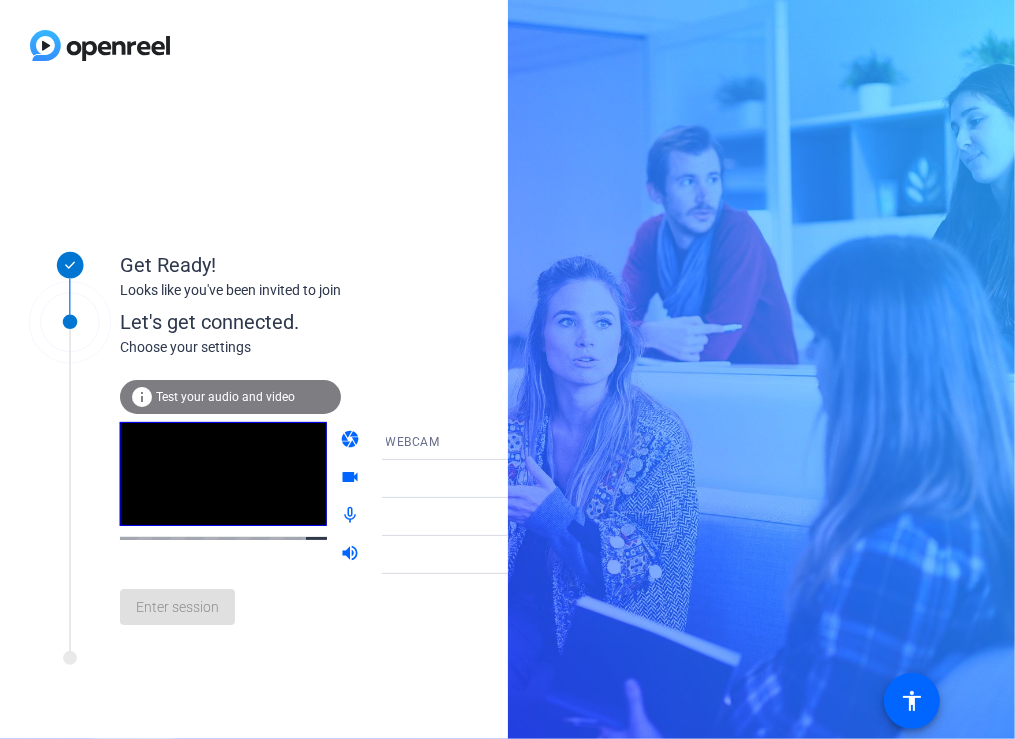 click 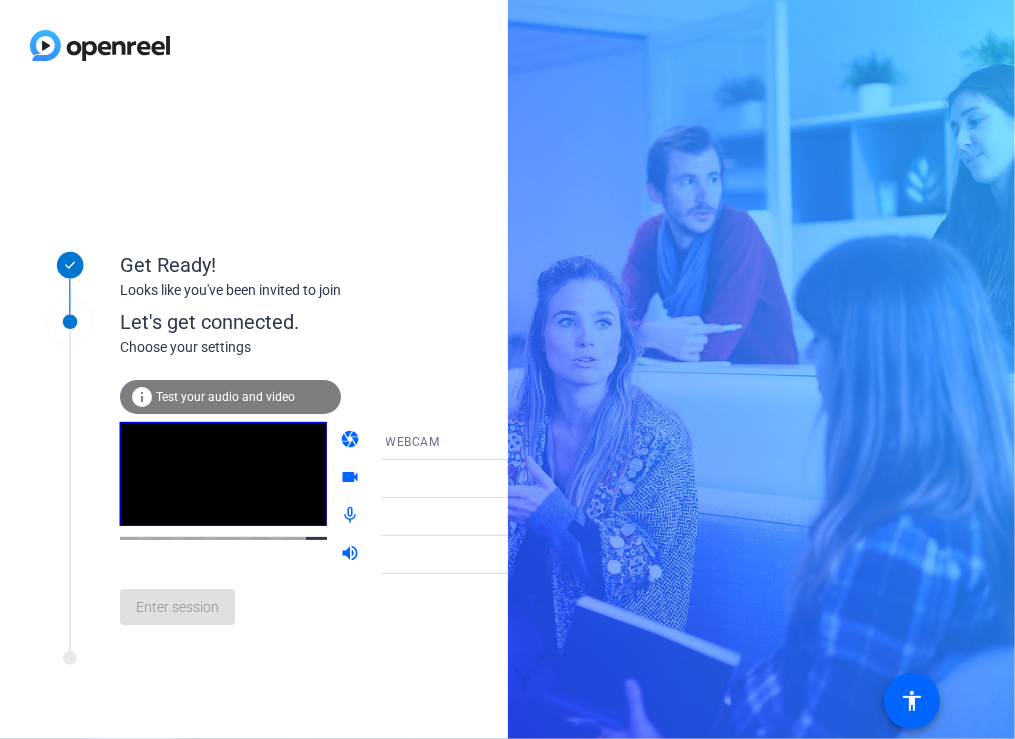 click on "Test your audio and video" 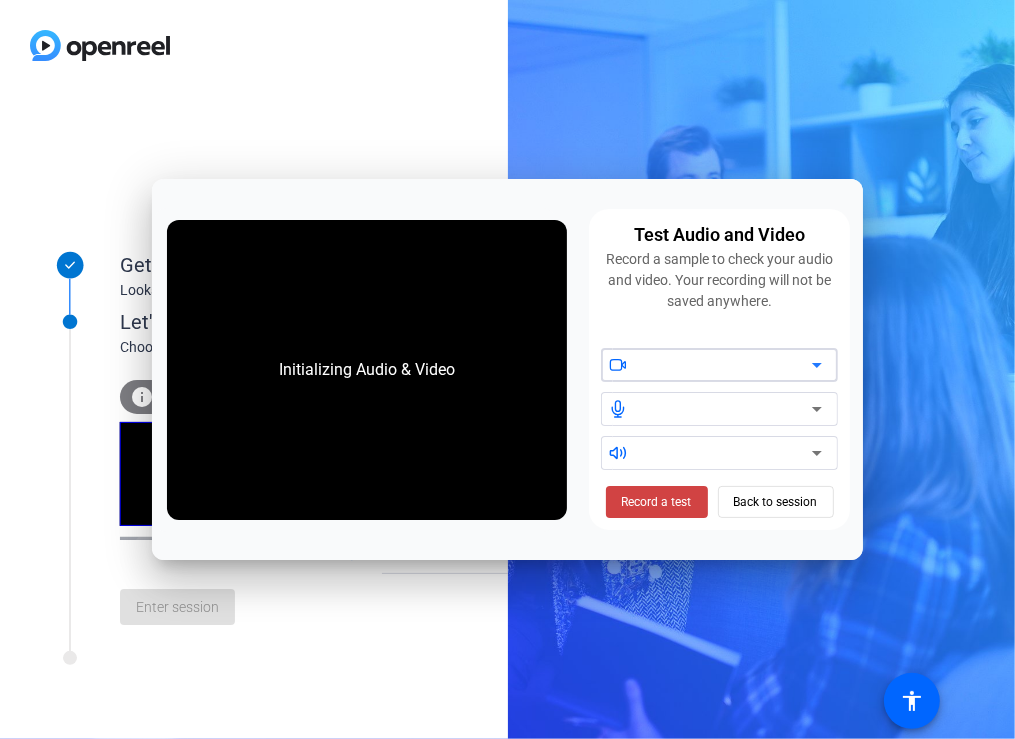 click 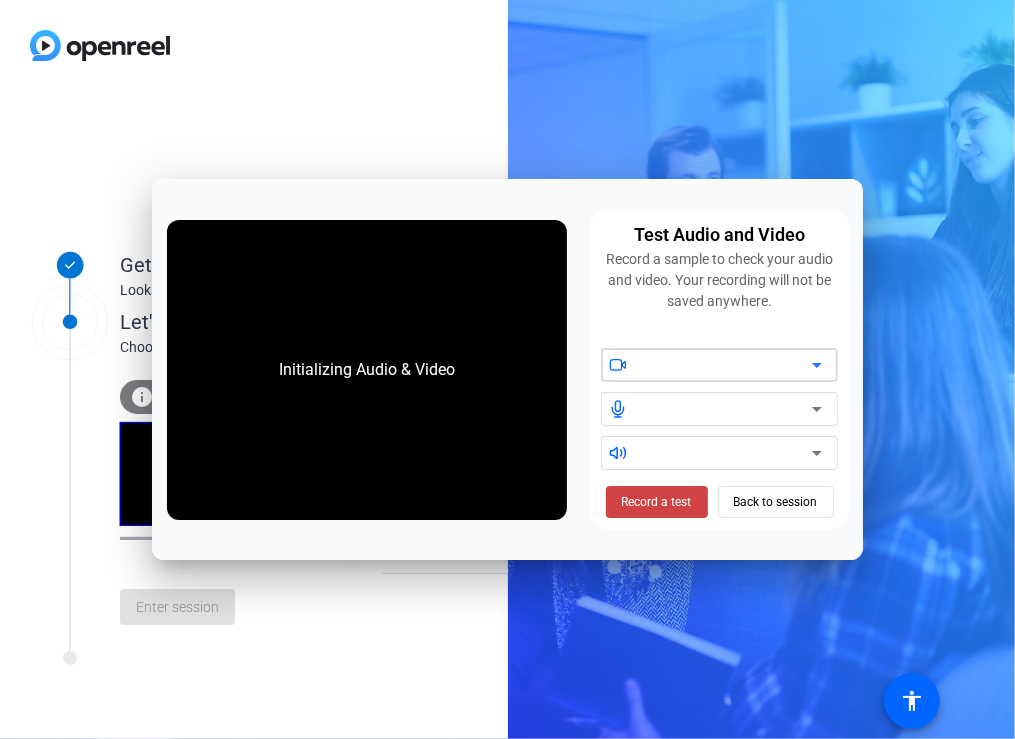 click 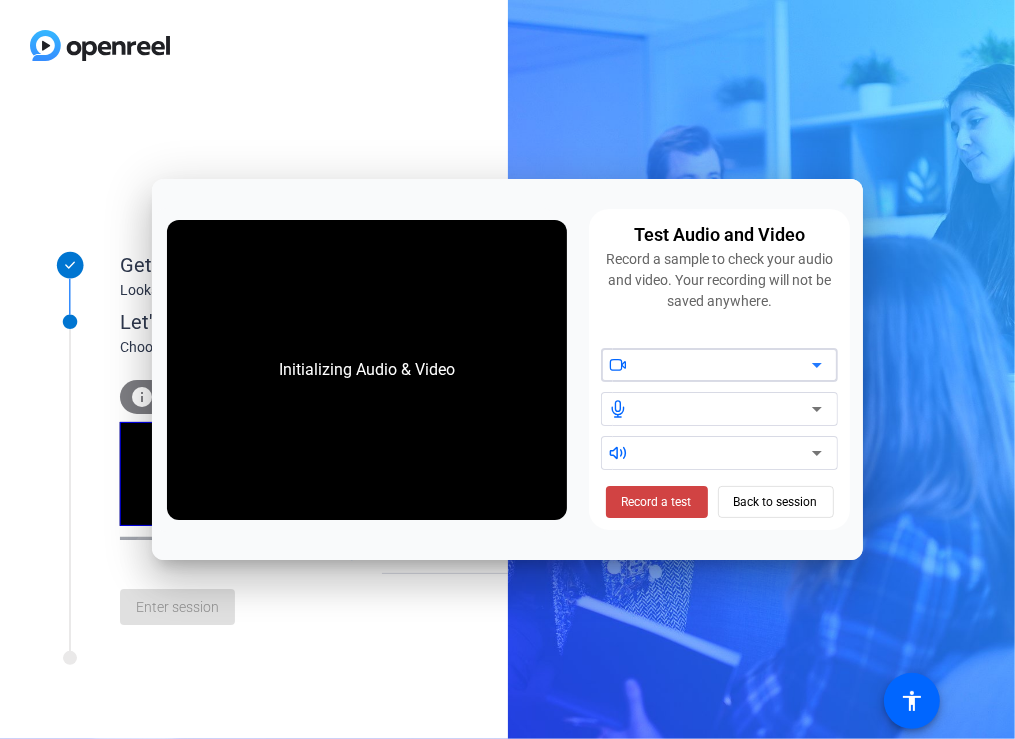drag, startPoint x: 815, startPoint y: 363, endPoint x: 820, endPoint y: 407, distance: 44.28318 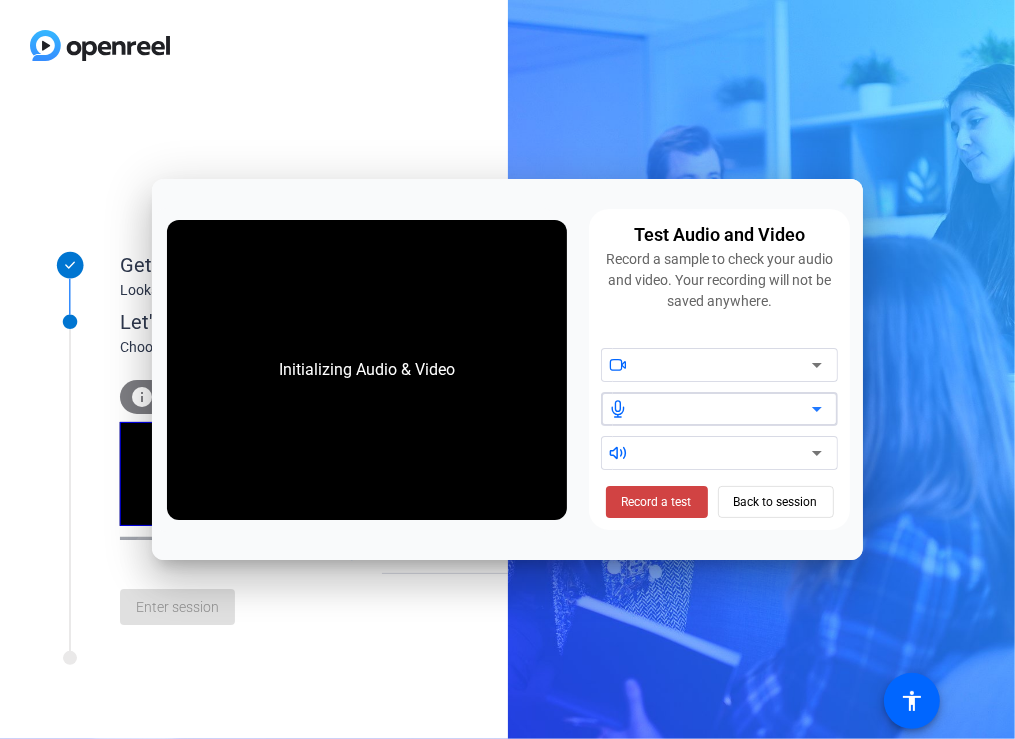 click 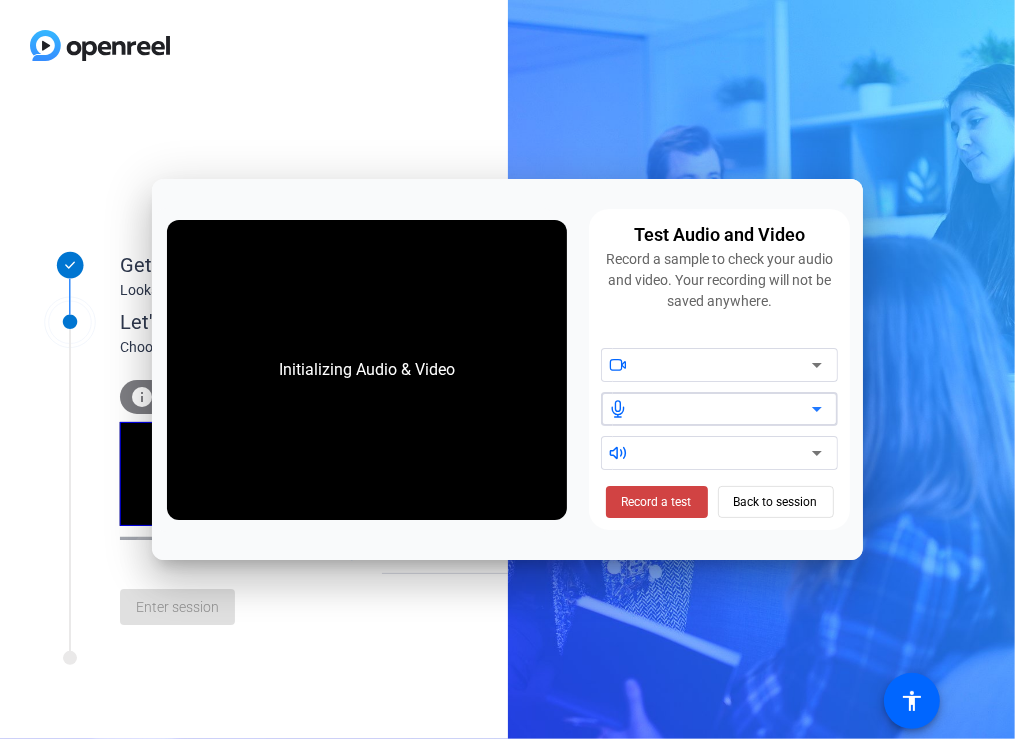 click 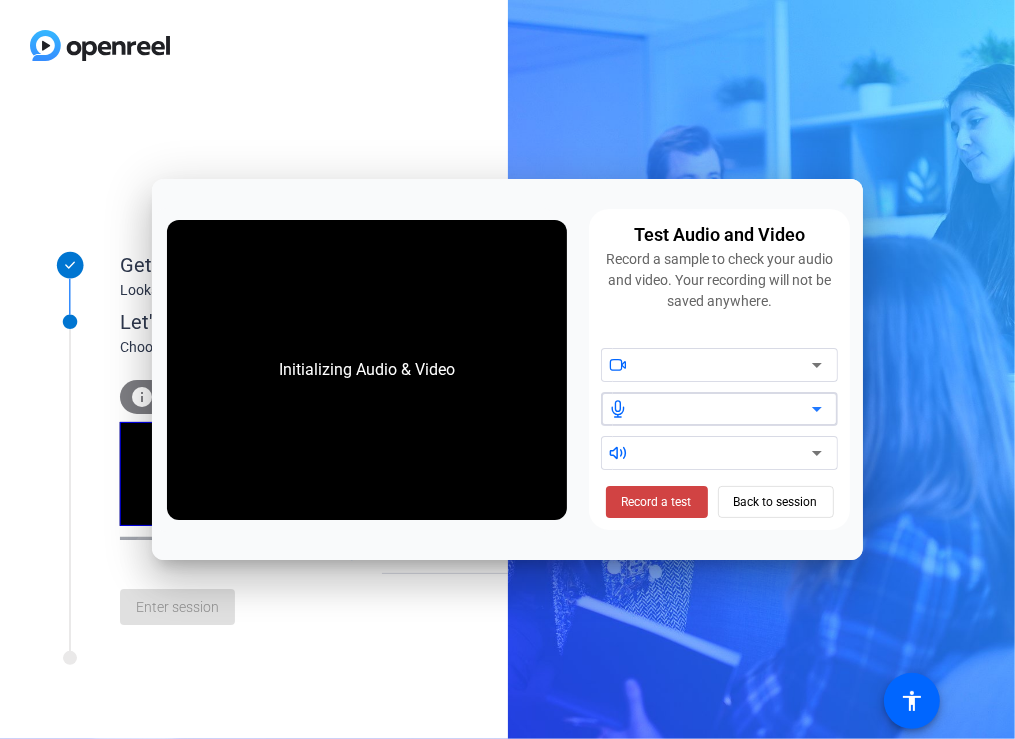 drag, startPoint x: 820, startPoint y: 407, endPoint x: 817, endPoint y: 458, distance: 51.088158 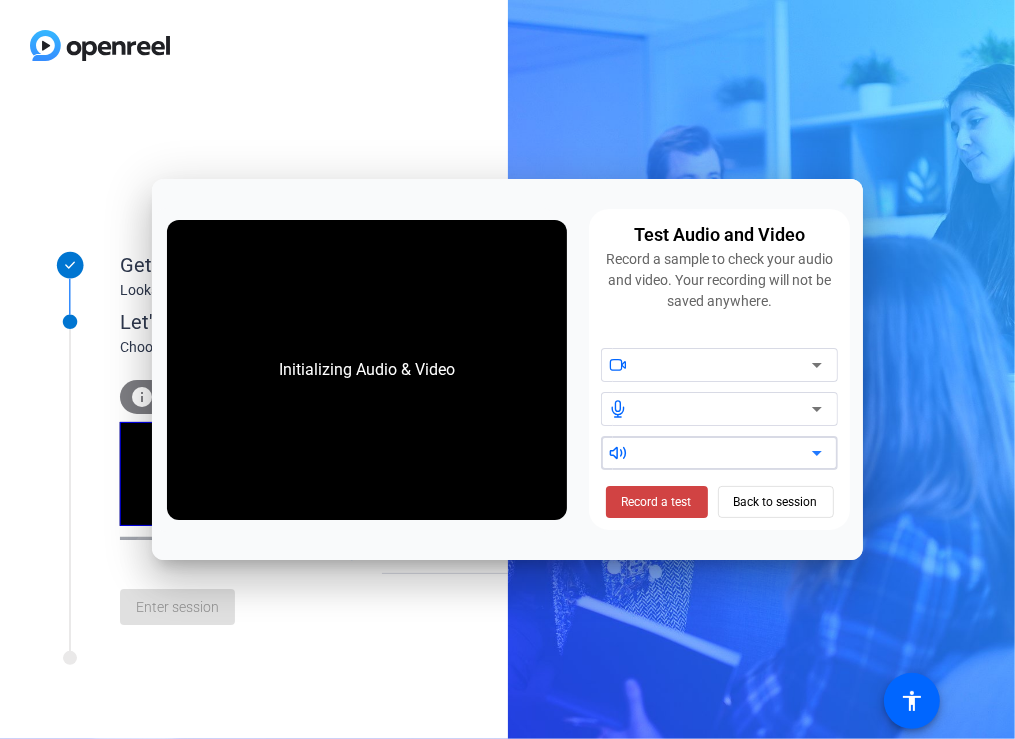 click 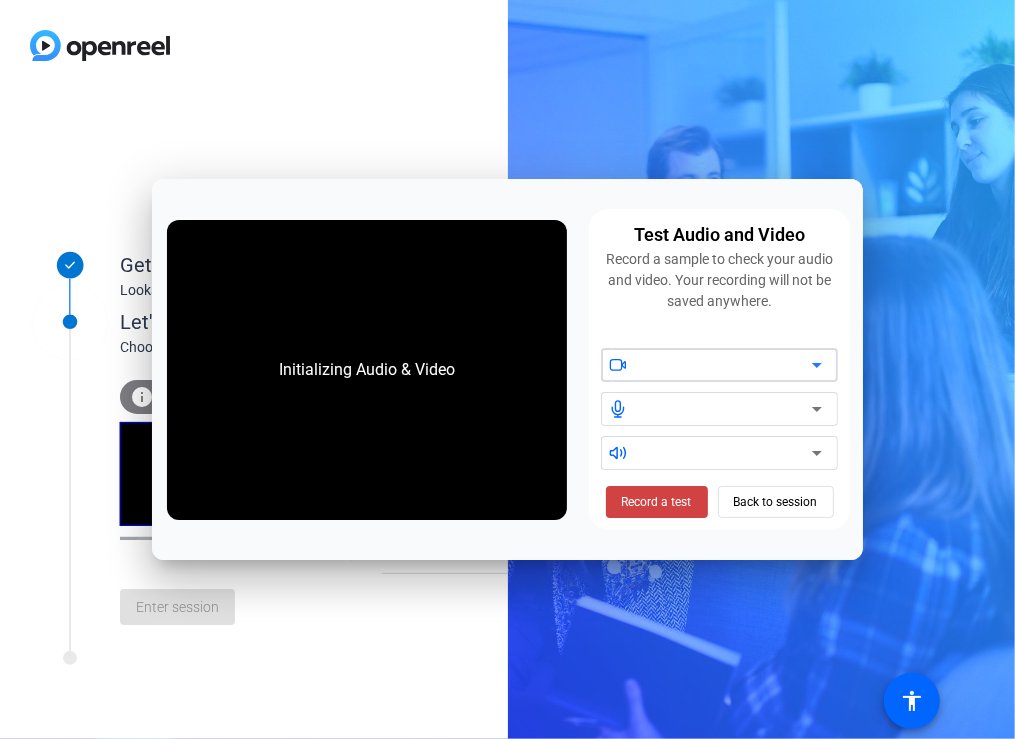 click 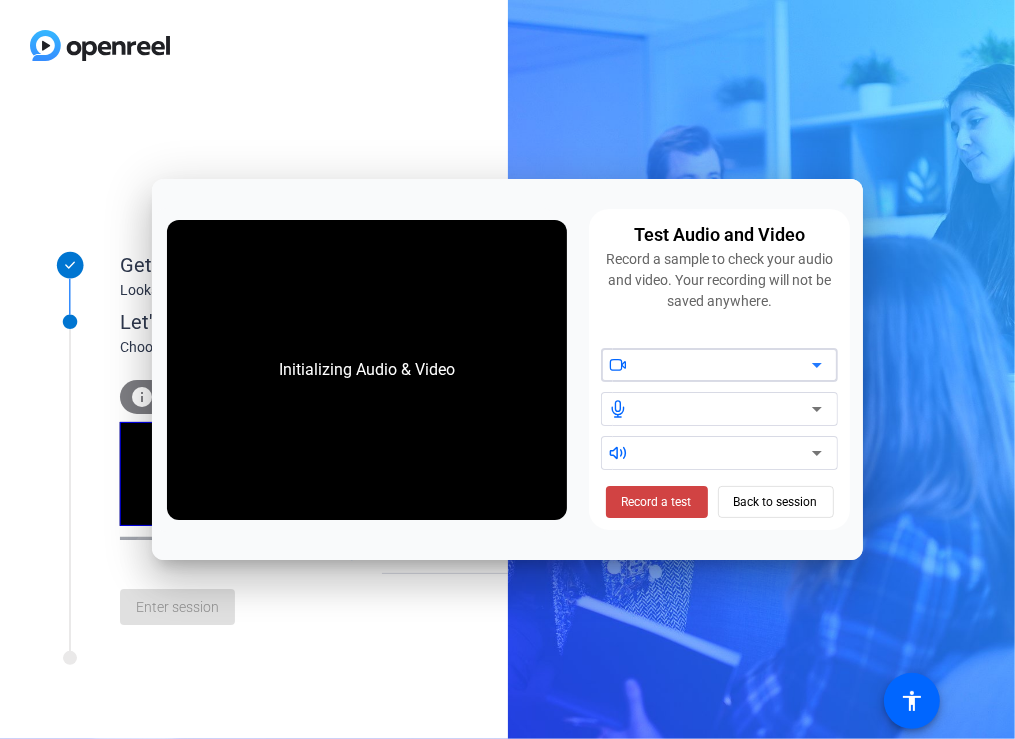 click at bounding box center [727, 365] 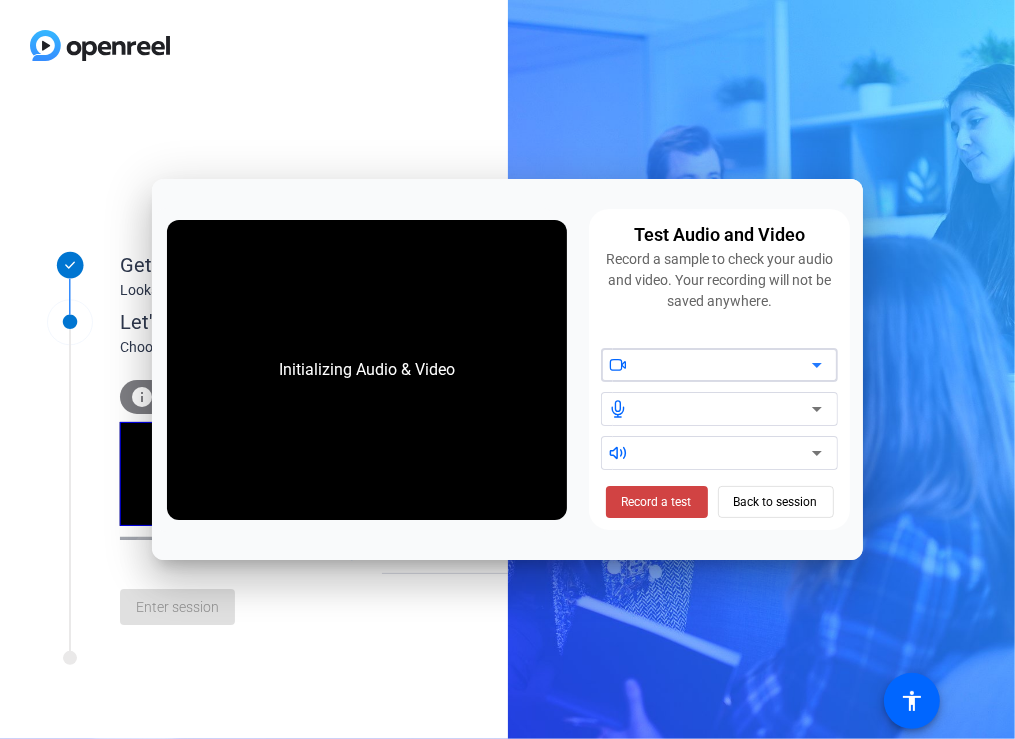 click at bounding box center [727, 365] 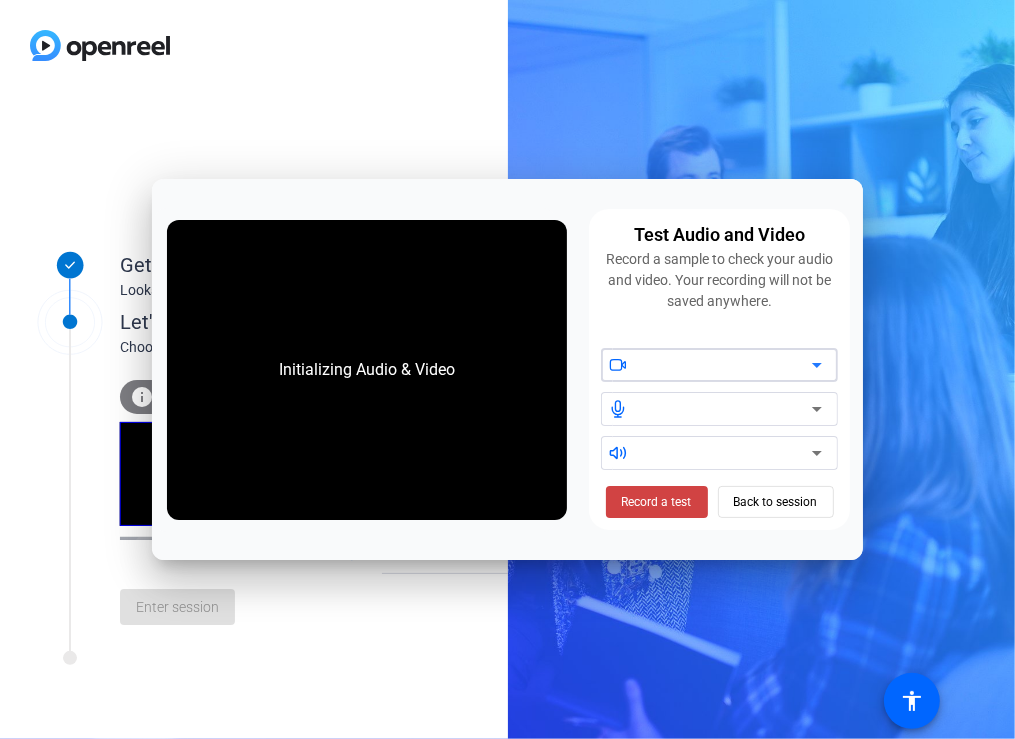 click at bounding box center (727, 365) 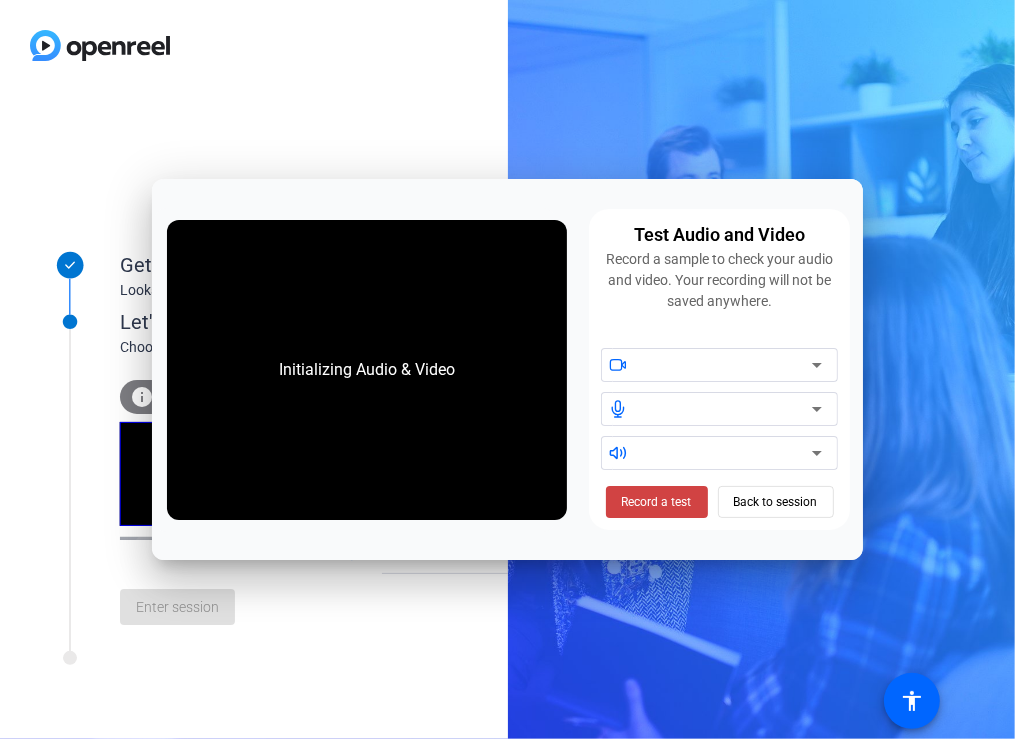 click on "Initializing Audio & Video Test Audio and Video  Record a sample to check your audio and video. Your recording will not be saved anywhere.
Record a test  Back to session" at bounding box center (507, 369) 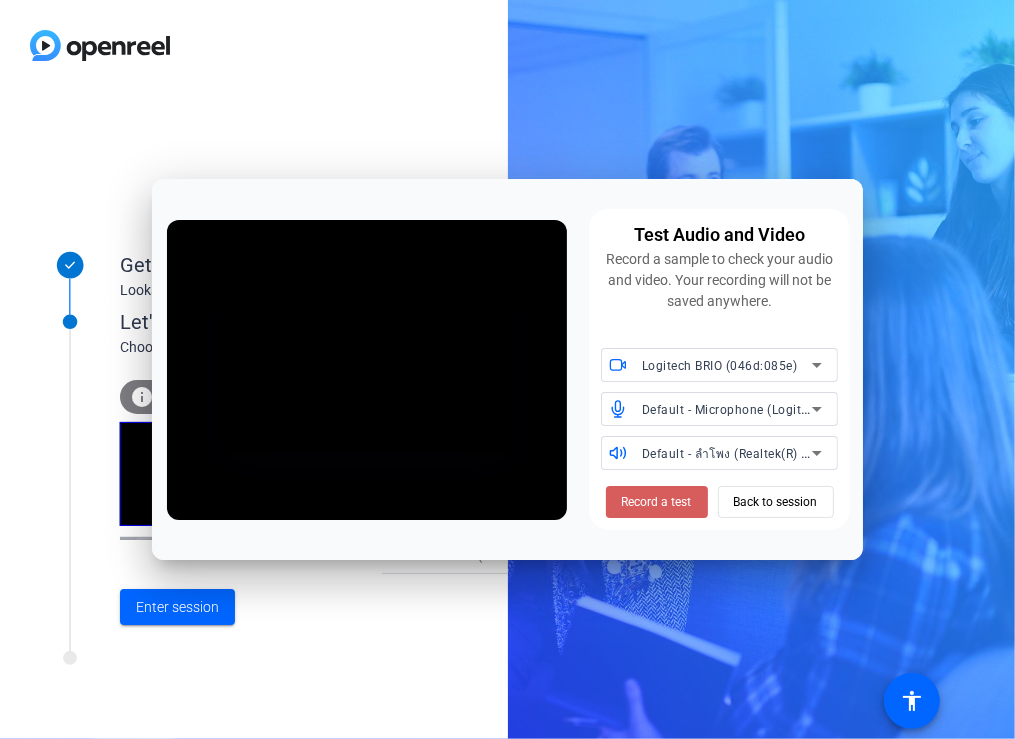 click on "Record a test" at bounding box center (657, 502) 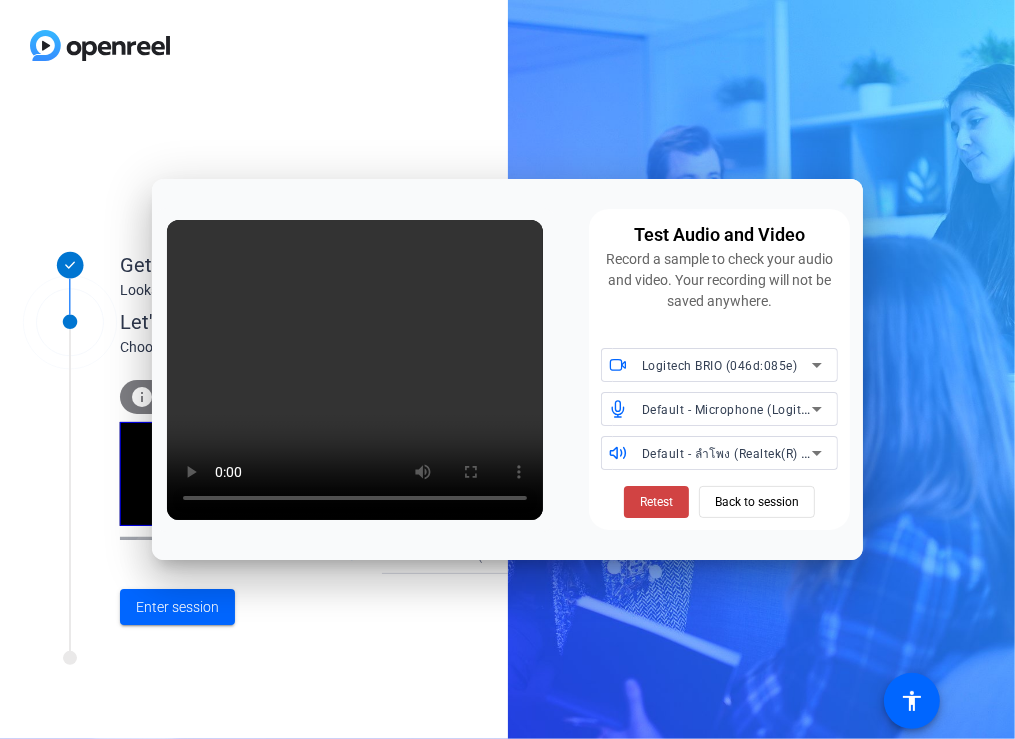 click on "Get Ready! Looks like you've been invited to join Let's get connected. Choose your settings info Test your audio and video camera WEBCAM videocam Logitech BRIO (046d:085e) mic_none Default - Microphone (Logitech BRIO) volume_up Default - ลำโพง (Realtek(R) Audio) Enter session" 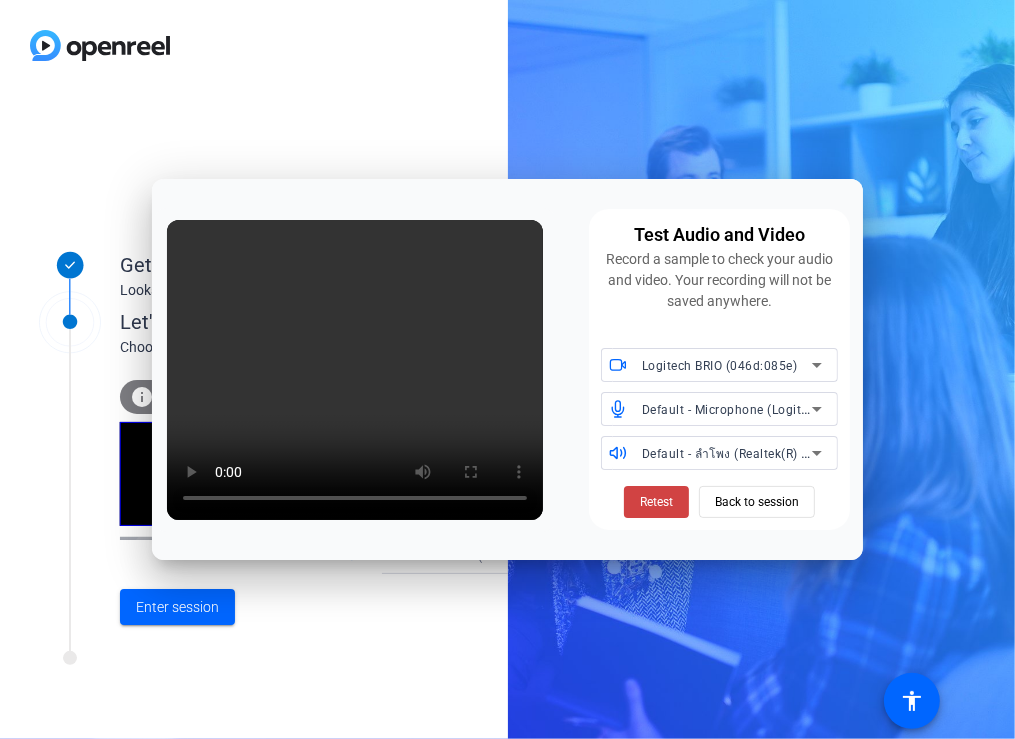 click on "Test Audio and Video  Record a sample to check your audio and video. Your recording will not be saved anywhere.
Logitech BRIO (046d:085e)
Default - Microphone (Logitech BRIO)
Default - ลำโพง (Realtek(R) Audio) Retest Back to session" at bounding box center (507, 369) 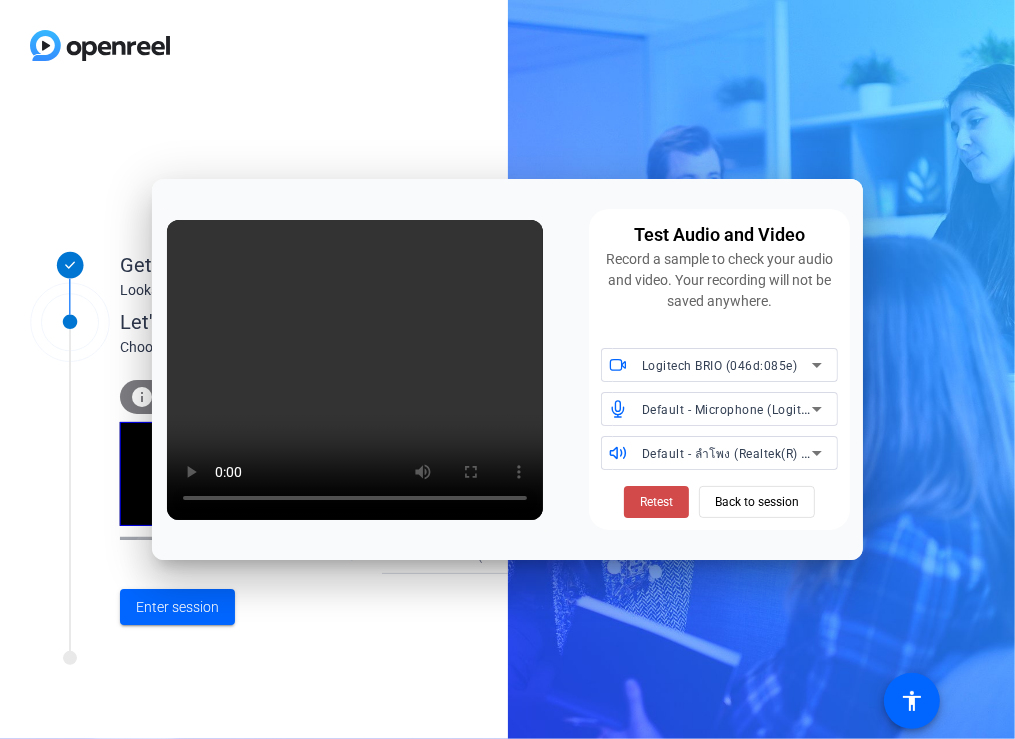 click on "Retest" at bounding box center [656, 502] 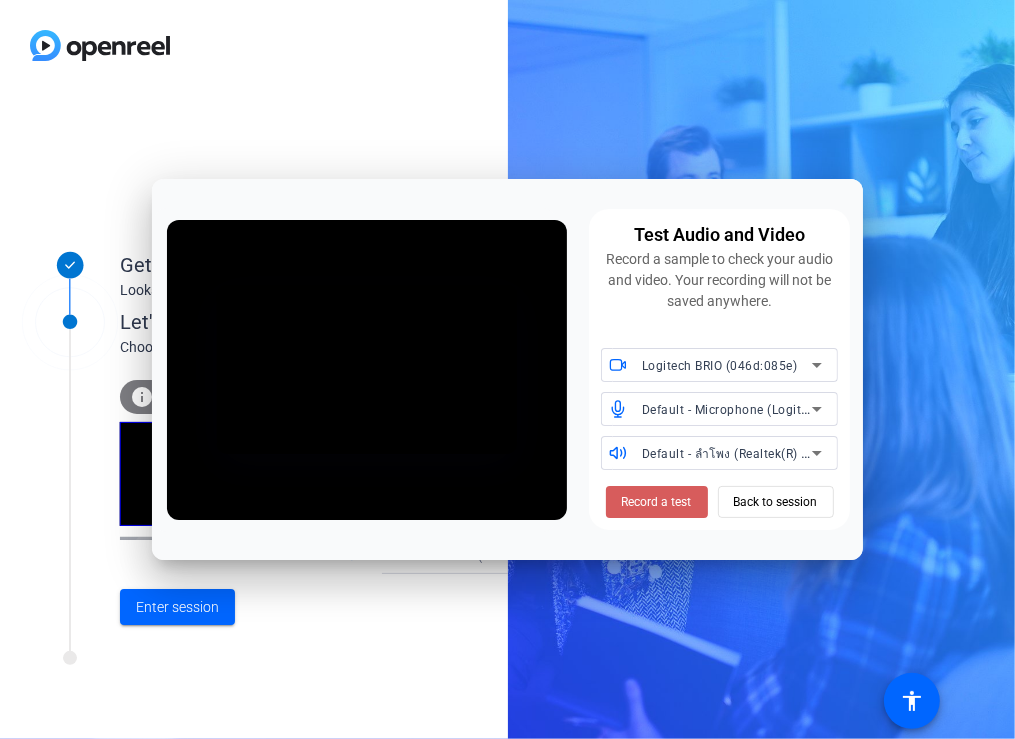 click on "Record a test" at bounding box center (657, 502) 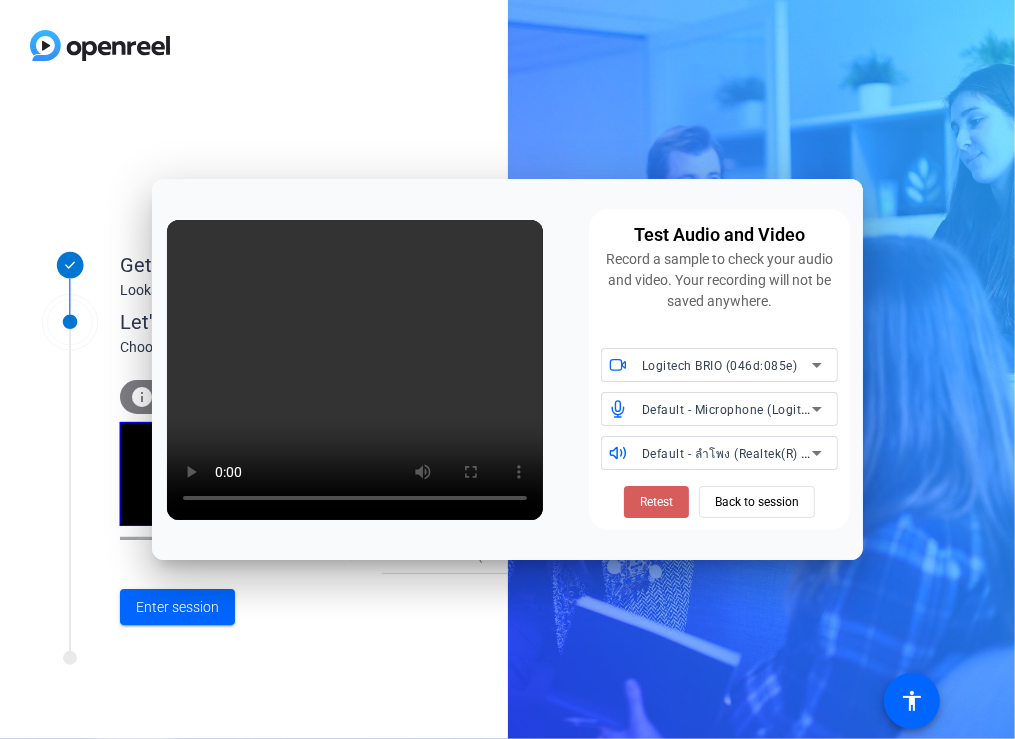 click on "Retest" at bounding box center [656, 502] 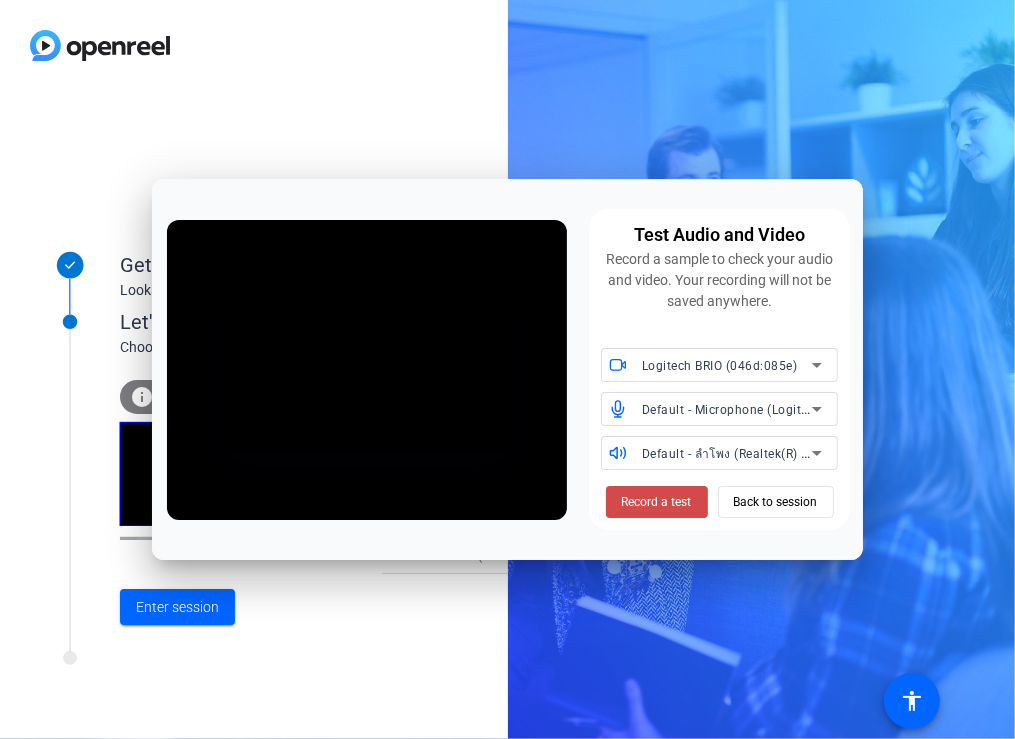 click on "Record a test" at bounding box center [657, 502] 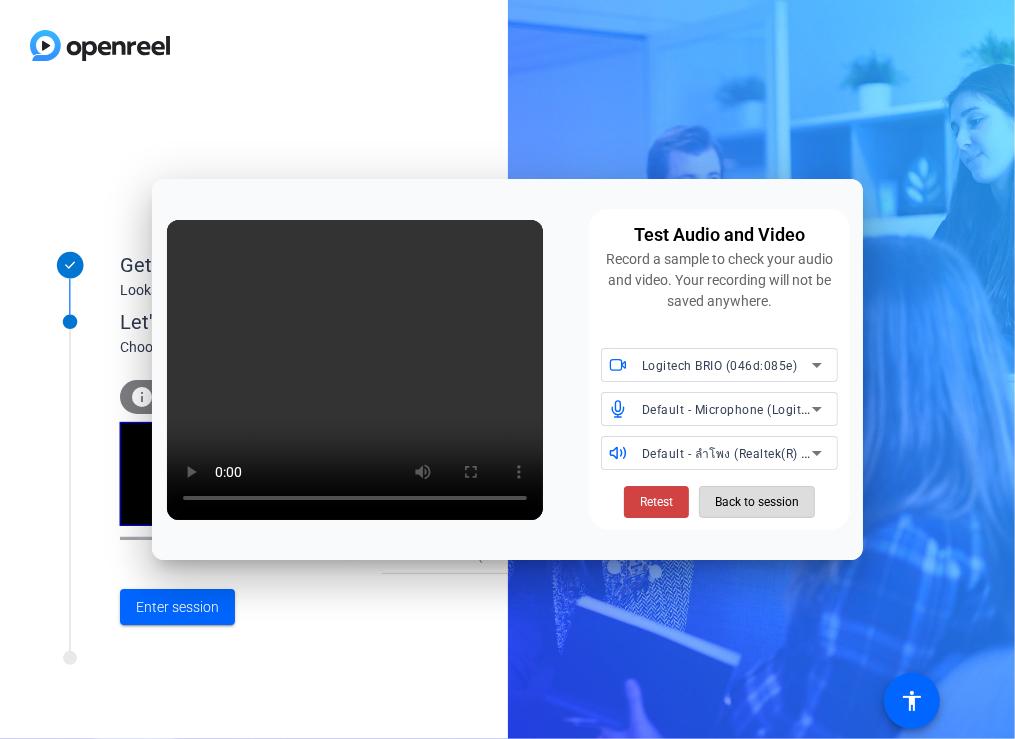 click on "Back to session" at bounding box center (757, 502) 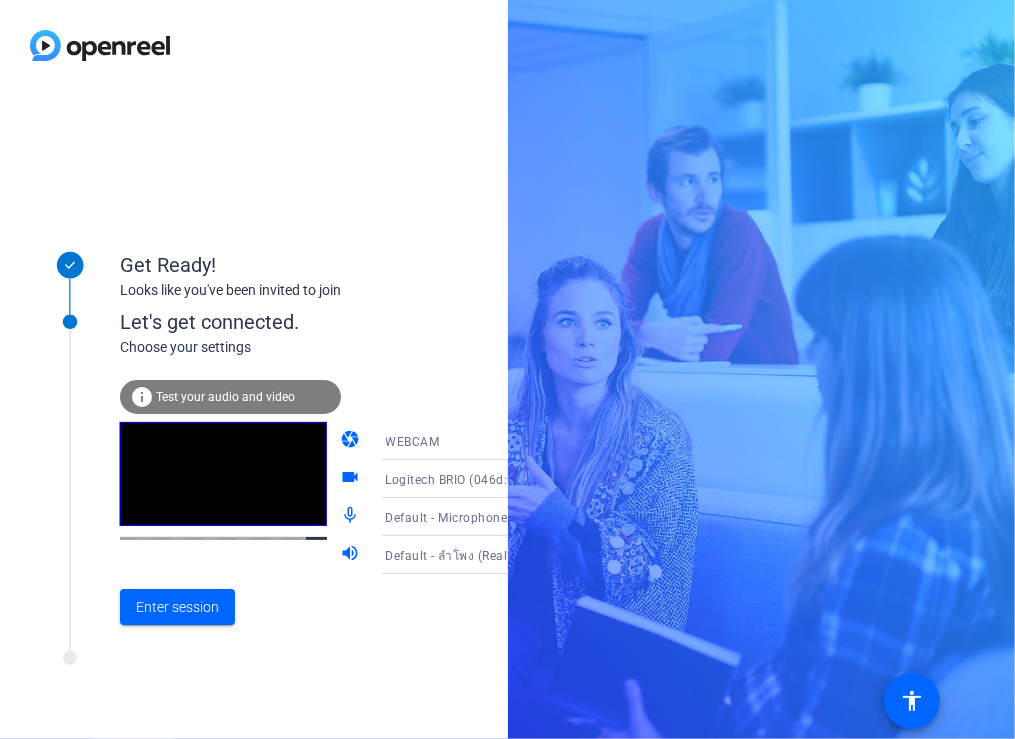 click on "Test your audio and video" 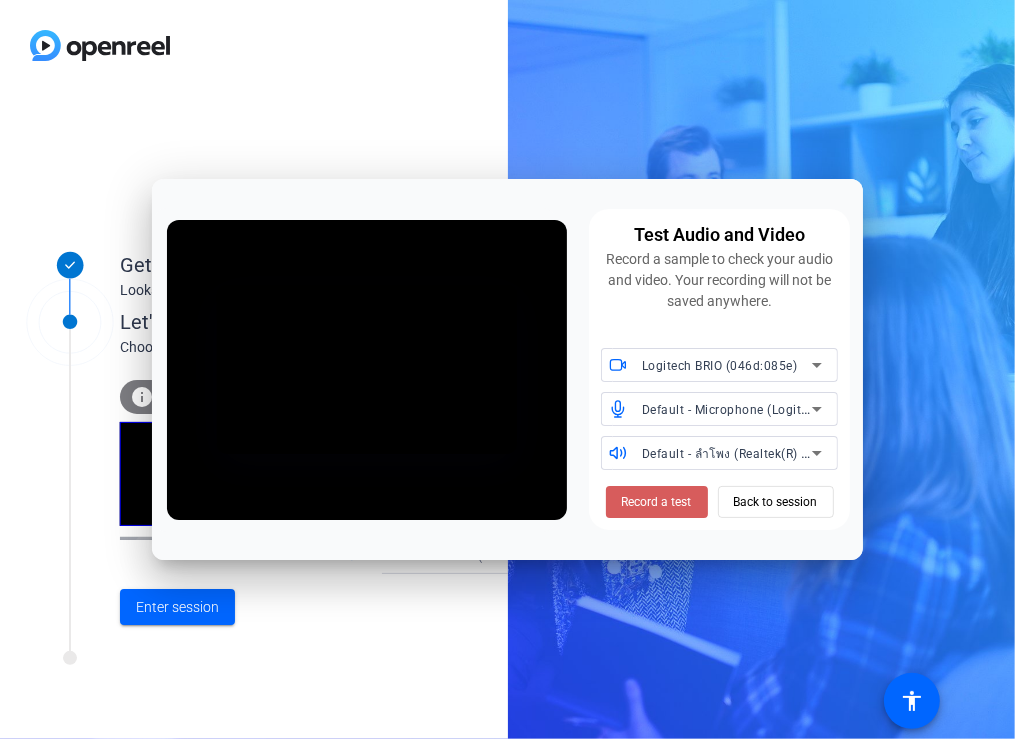 click on "Record a test" at bounding box center (657, 502) 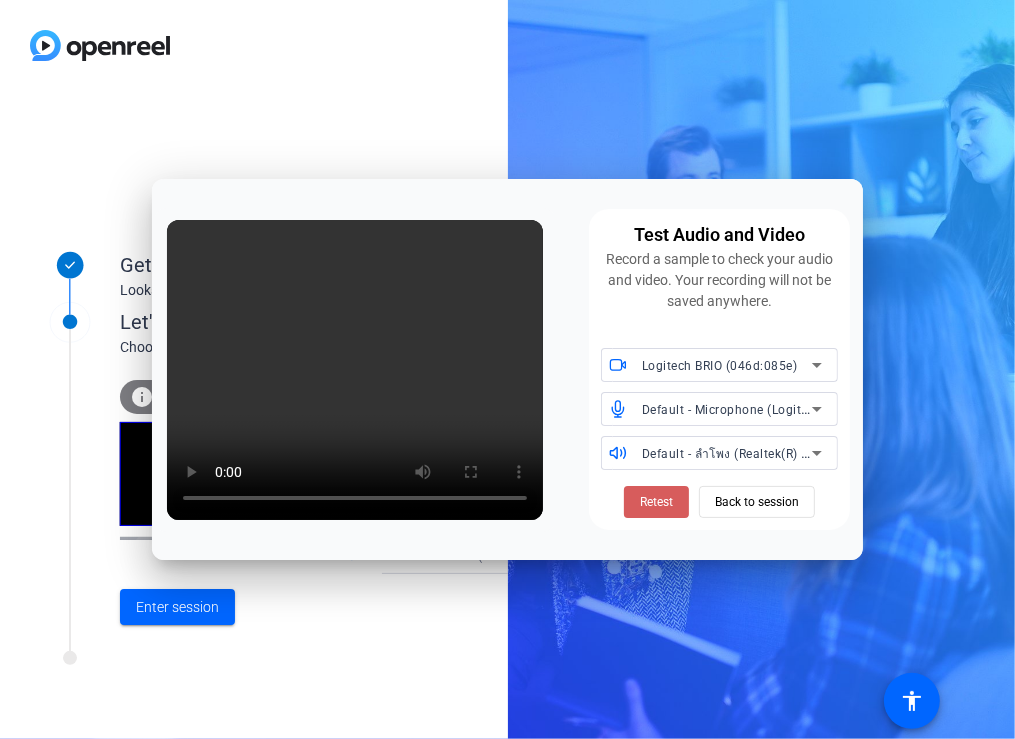 click on "Retest" at bounding box center [656, 502] 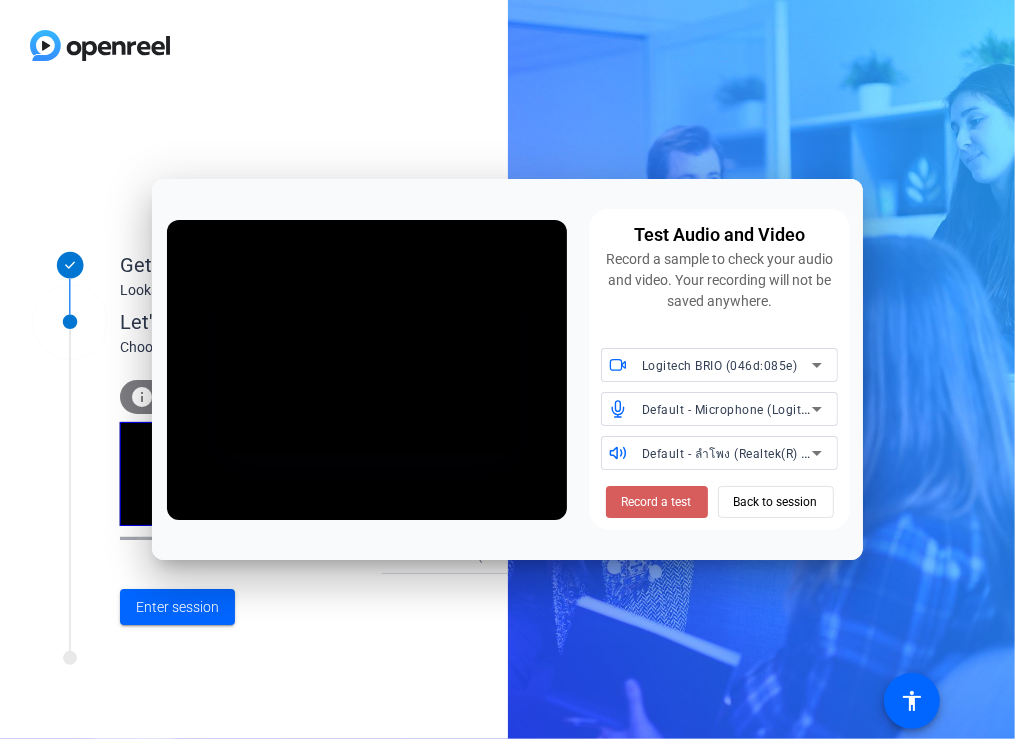 click on "Record a test" at bounding box center [657, 502] 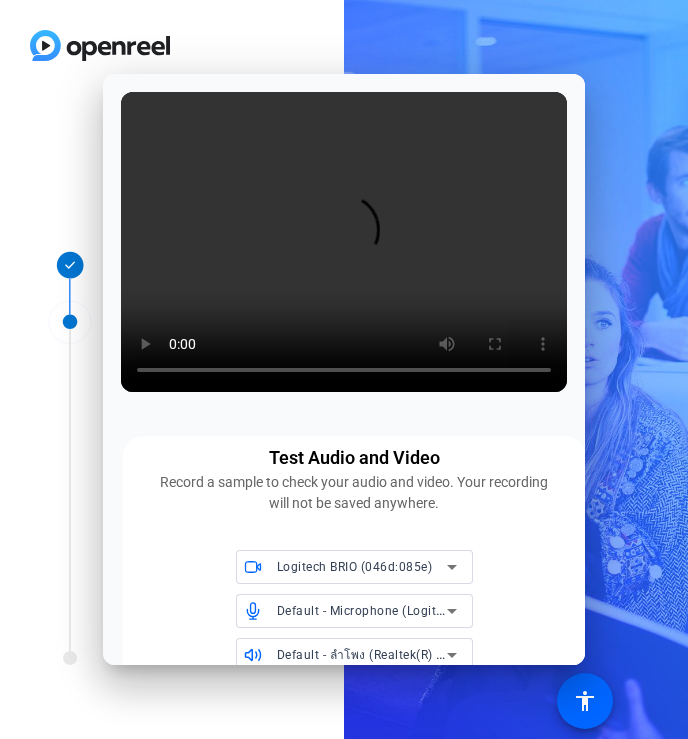 click on "Get Ready! Looks like you've been invited to join Let's get connected. Choose your settings info Test your audio and video camera WEBCAM videocam Logitech BRIO (046d:085e) mic_none Default - Microphone (Logitech BRIO) volume_up Default - ลำโพง (Realtek(R) Audio) Enter session" 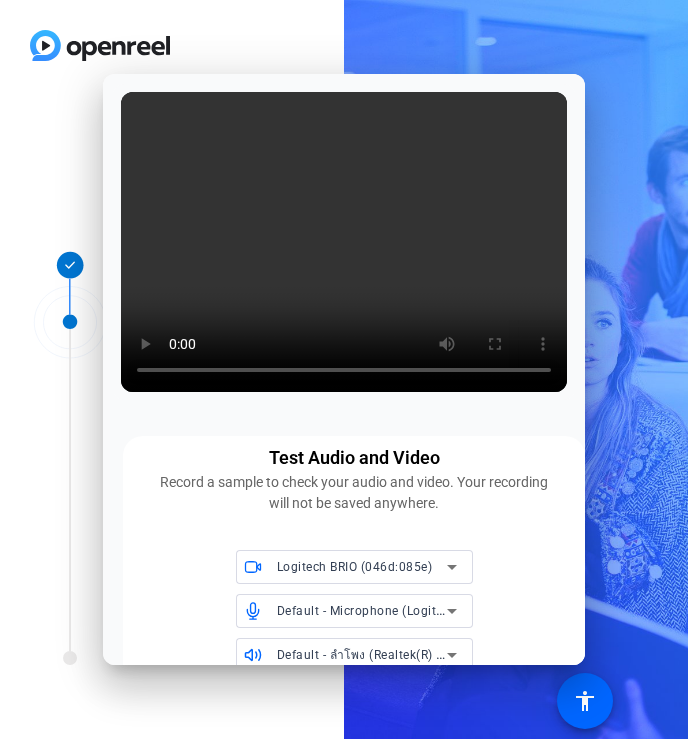 click 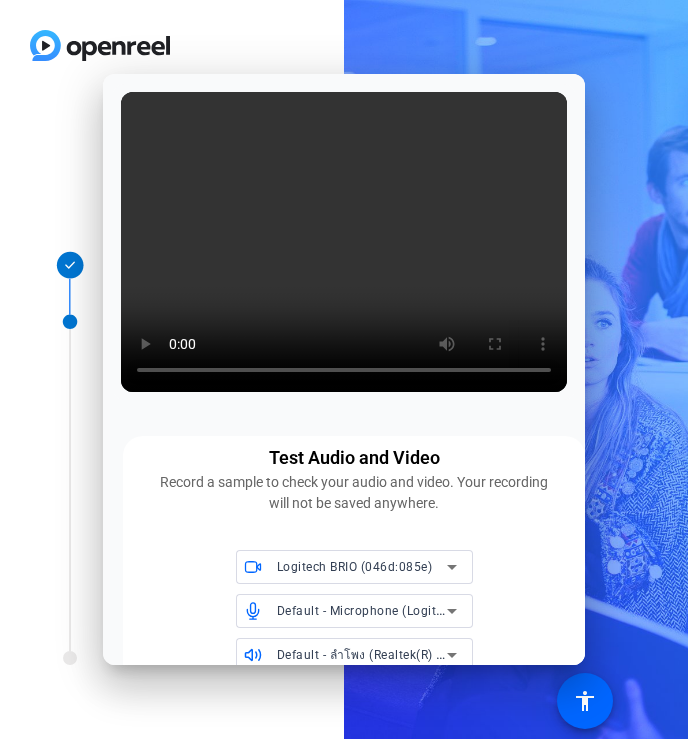 click 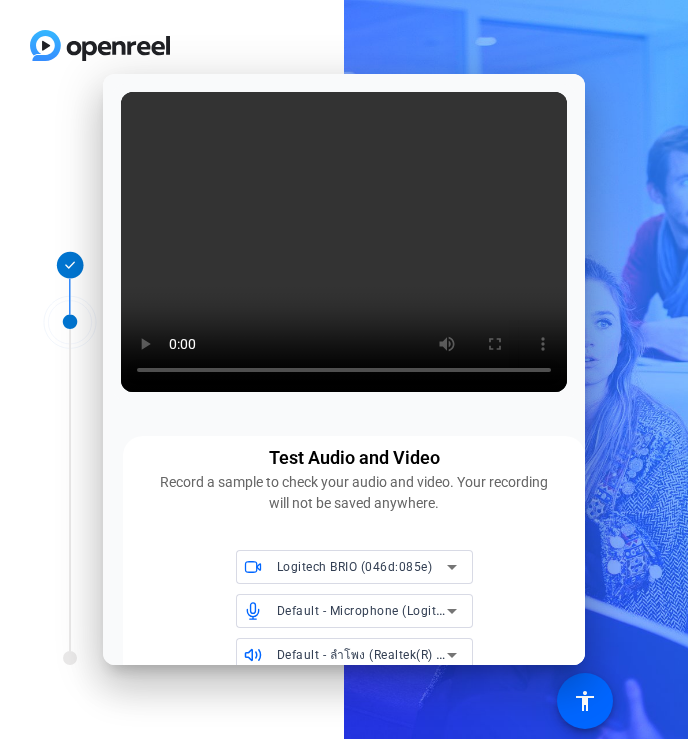 click on "Get Ready! Looks like you've been invited to join Let's get connected. Choose your settings info Test your audio and video camera WEBCAM videocam Logitech BRIO (046d:085e) mic_none Default - Microphone (Logitech BRIO) volume_up Default - ลำโพง (Realtek(R) Audio) Enter session" 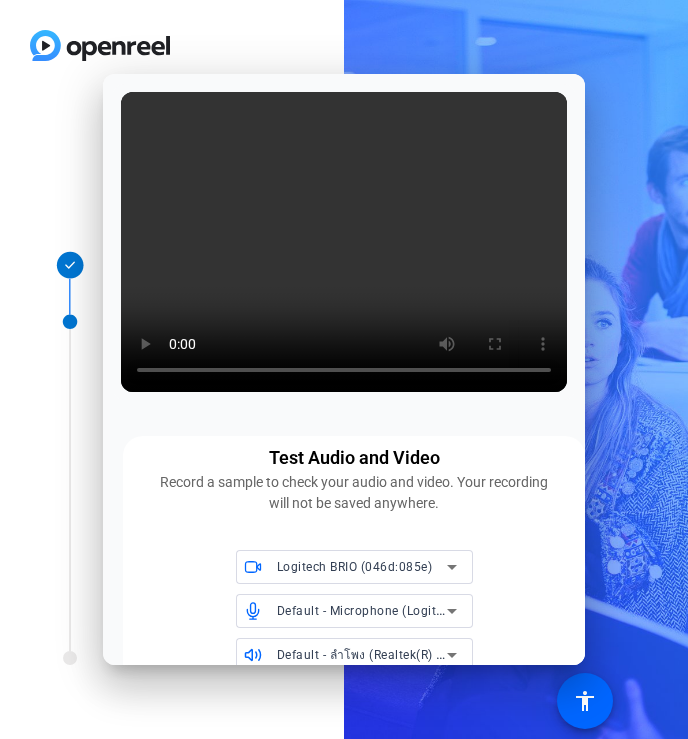 click on "Get Ready! Looks like you've been invited to join Let's get connected. Choose your settings info Test your audio and video camera WEBCAM videocam Logitech BRIO (046d:085e) mic_none Default - Microphone (Logitech BRIO) volume_up Default - ลำโพง (Realtek(R) Audio) Enter session" 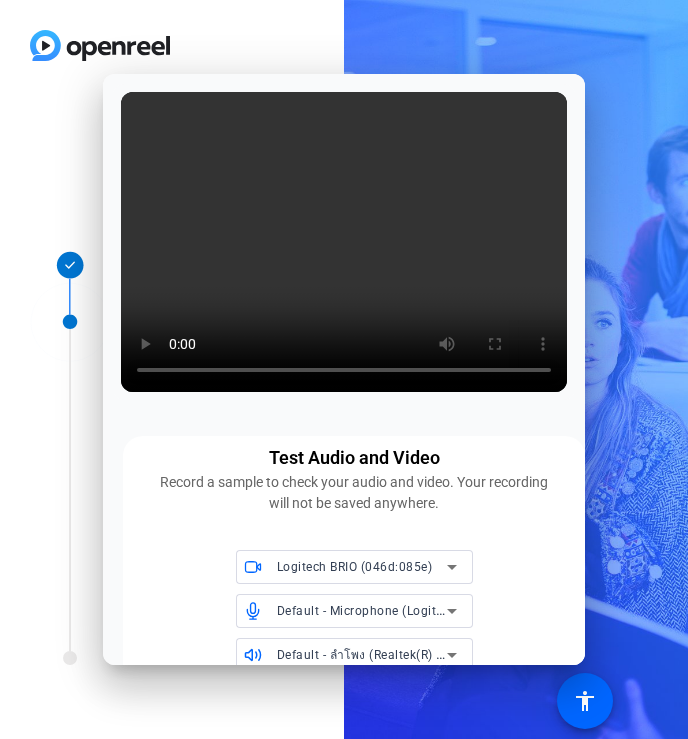 click 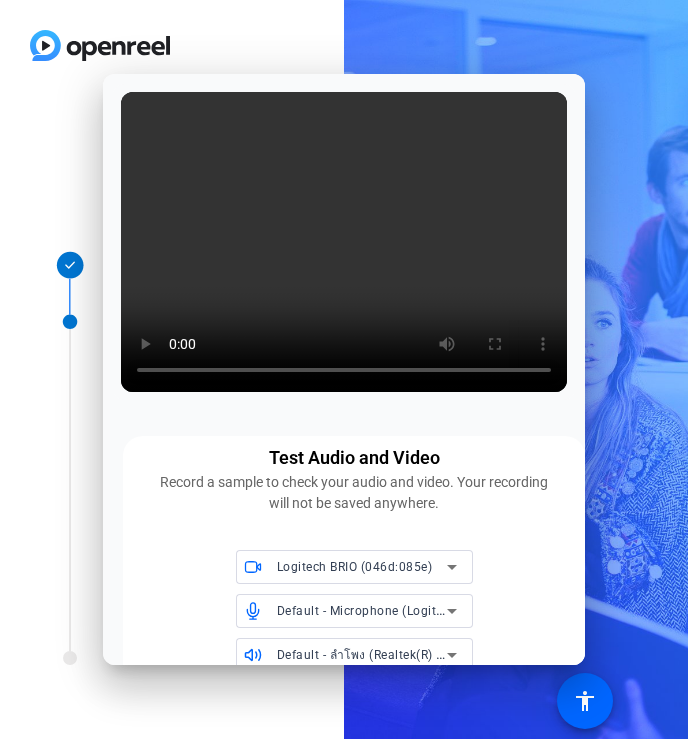 click on "Get Ready! Looks like you've been invited to join Let's get connected. Choose your settings info Test your audio and video camera WEBCAM videocam Logitech BRIO (046d:085e) mic_none Default - Microphone (Logitech BRIO) volume_up Default - ลำโพง (Realtek(R) Audio) Enter session" 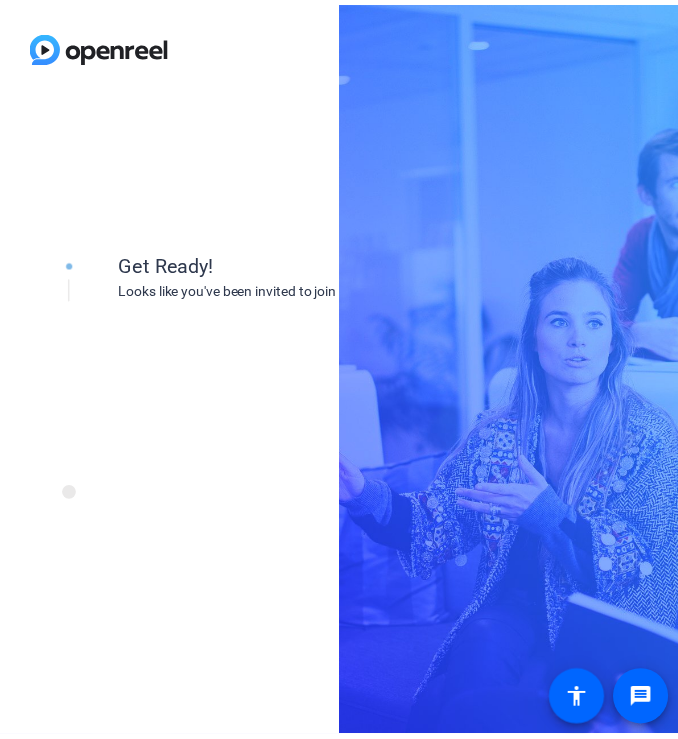 scroll, scrollTop: 0, scrollLeft: 0, axis: both 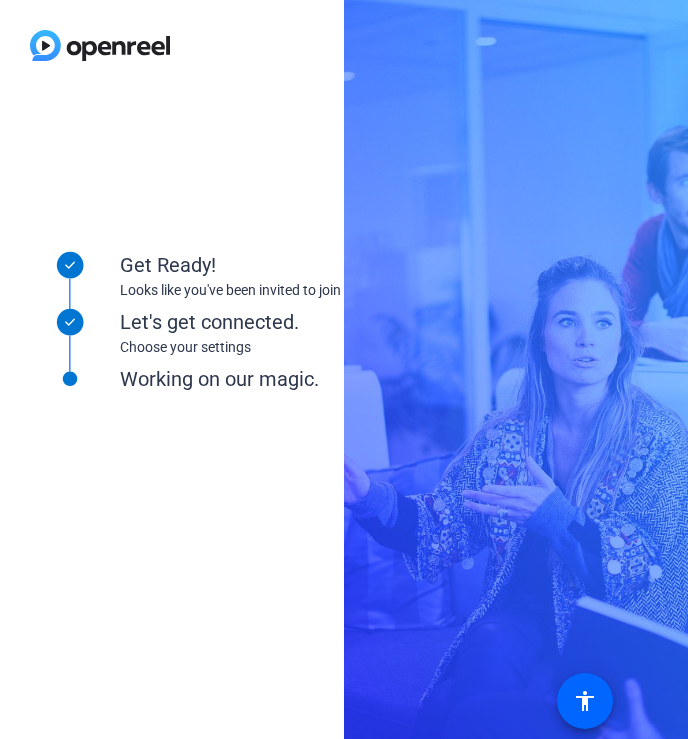 click on "Get Ready! Looks like you've been invited to join Let's get connected. Choose your settings Working on our magic." 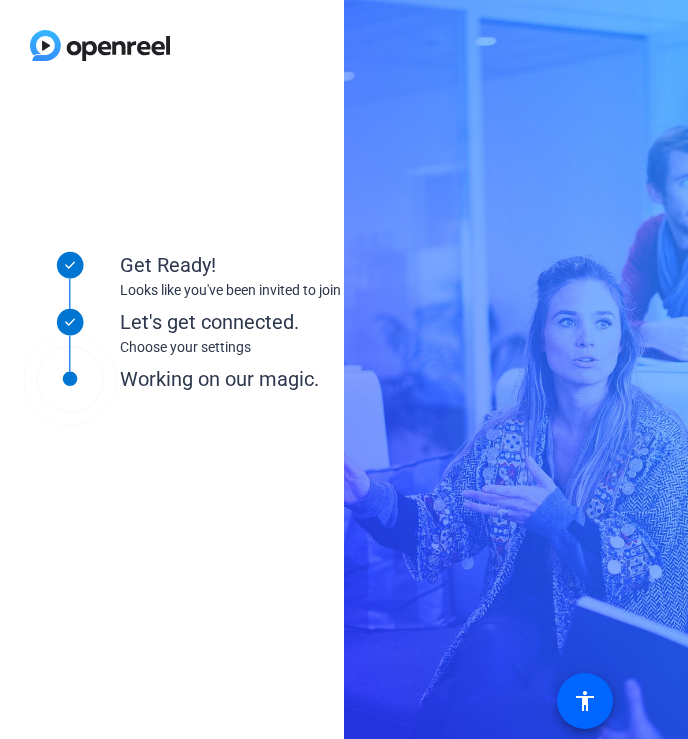 click on "Get Ready! Looks like you've been invited to join Let's get connected. Choose your settings Working on our magic." 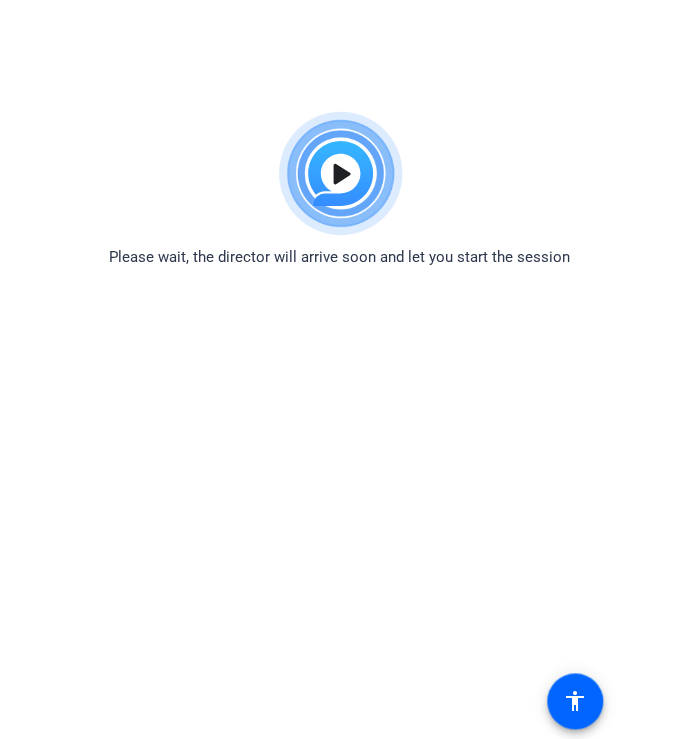 click 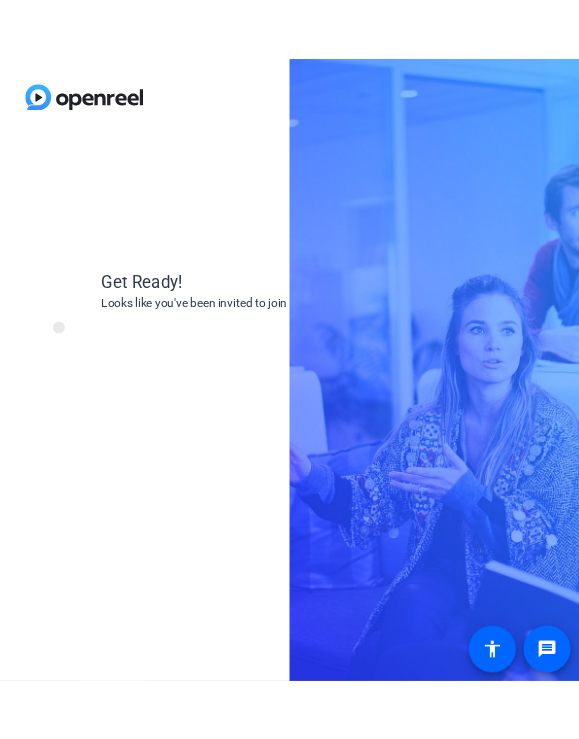 scroll, scrollTop: 0, scrollLeft: 0, axis: both 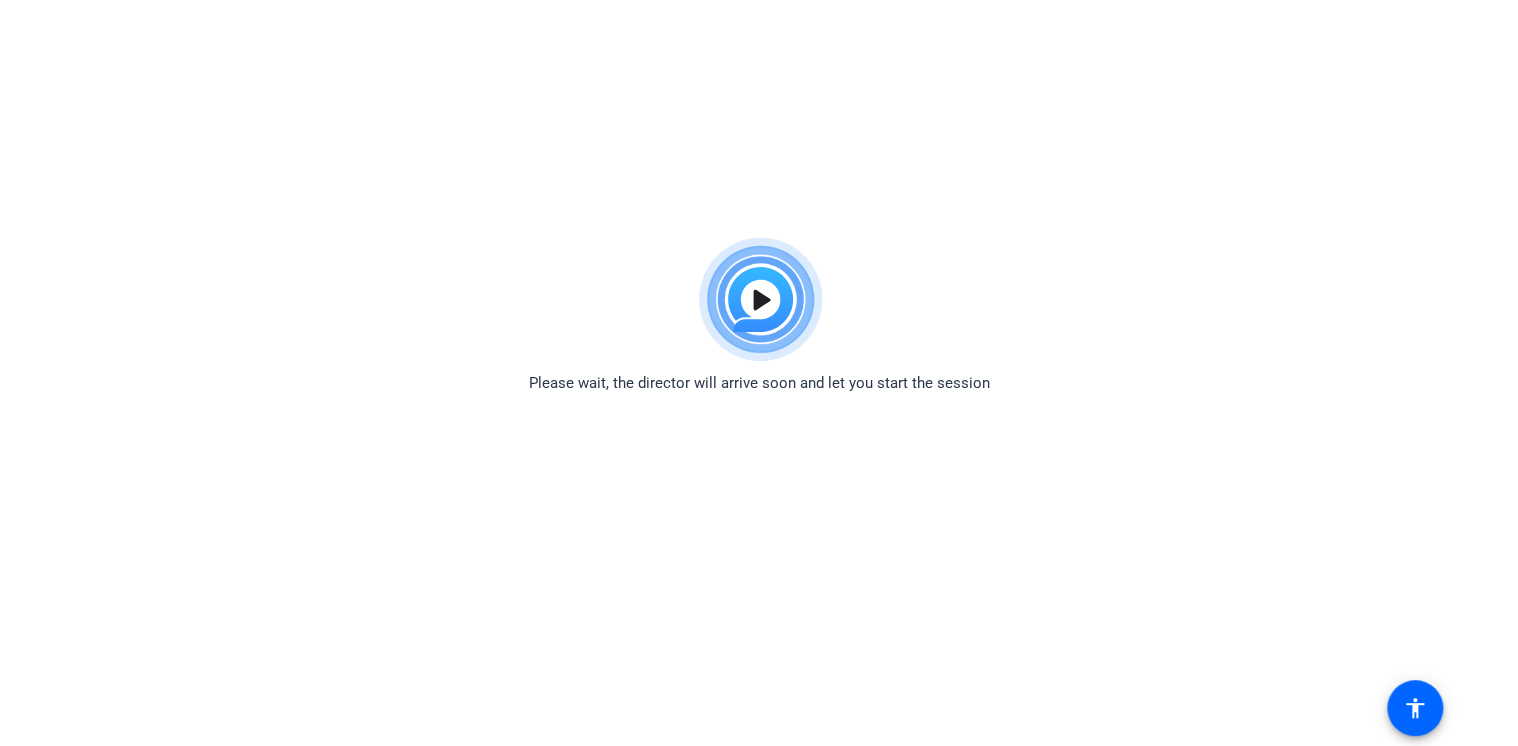 click on "Accessibility Screen-Reader Guide, Feedback, and Issue Reporting | New window
Please wait, the director will arrive soon and let you start the session message accessibility" at bounding box center [759, 373] 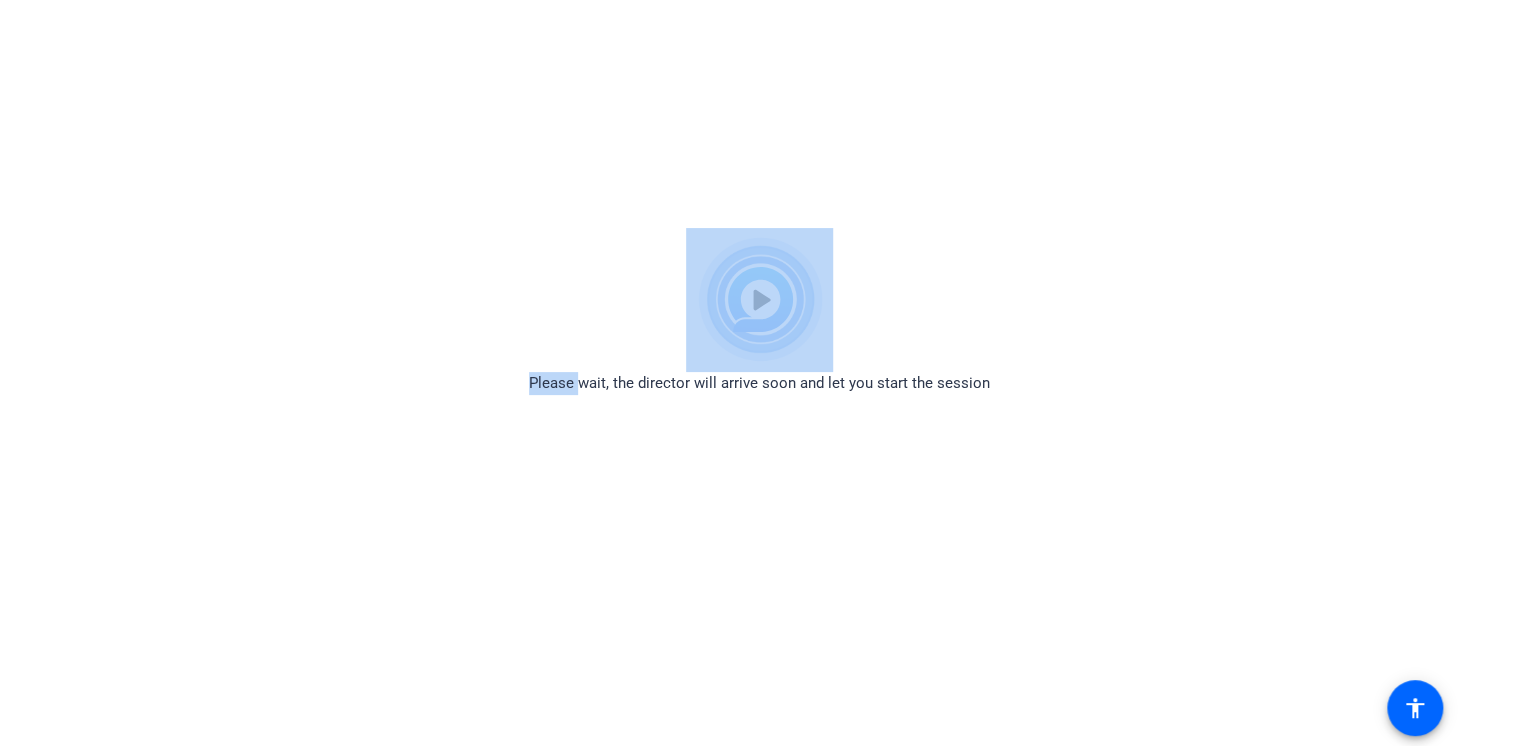 click on "Accessibility Screen-Reader Guide, Feedback, and Issue Reporting | New window
Please wait, the director will arrive soon and let you start the session message accessibility" at bounding box center (759, 373) 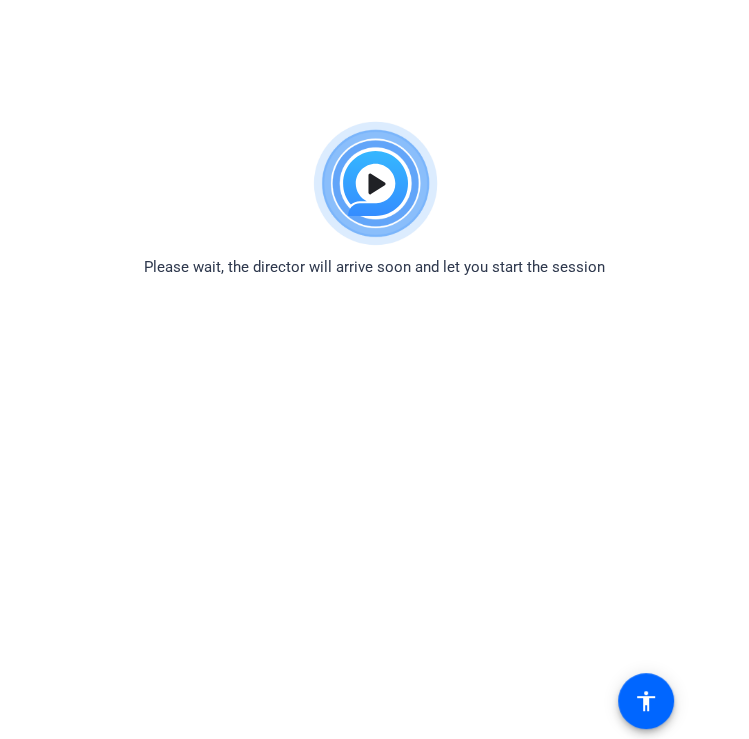 click on "Accessibility Screen-Reader Guide, Feedback, and Issue Reporting | New window
Please wait, the director will arrive soon and let you start the session message accessibility" at bounding box center (374, 481) 